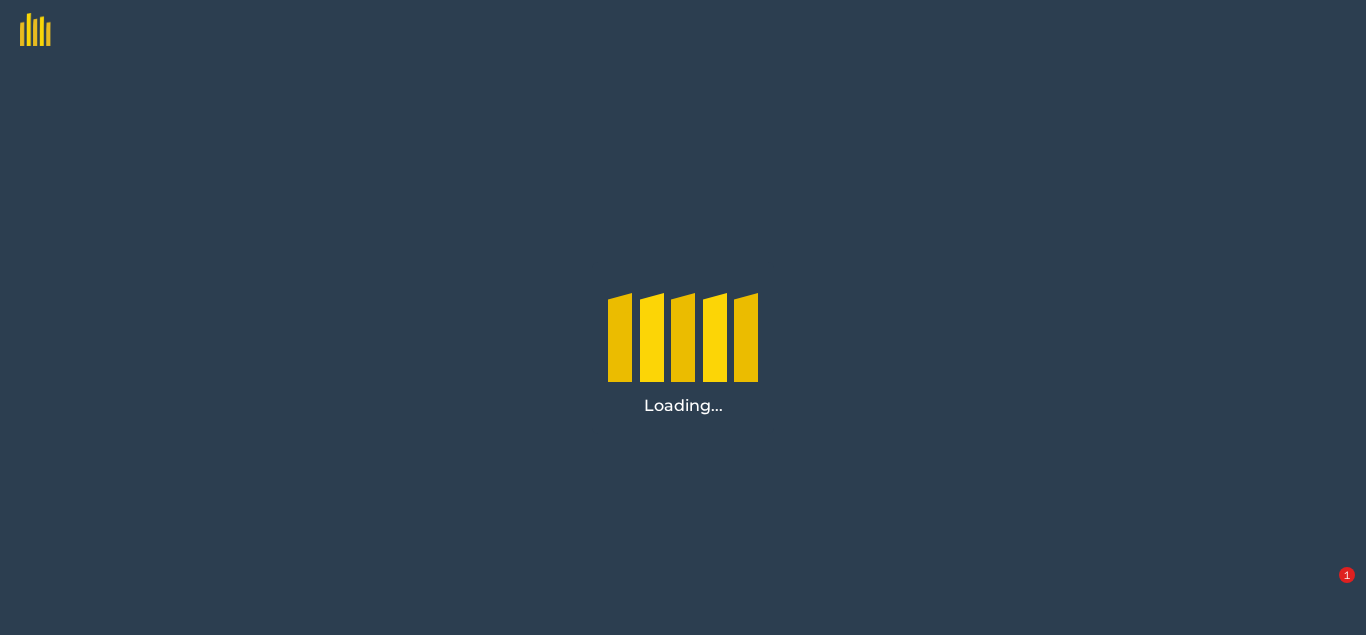 scroll, scrollTop: 0, scrollLeft: 0, axis: both 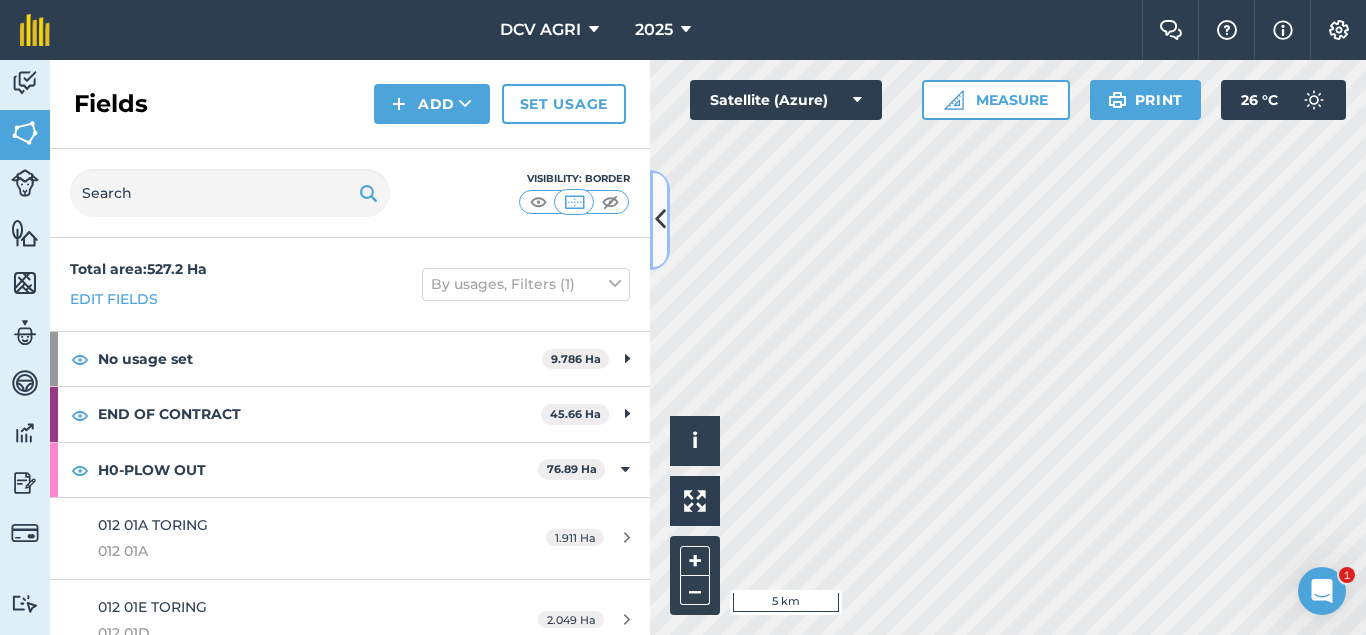 click at bounding box center [660, 220] 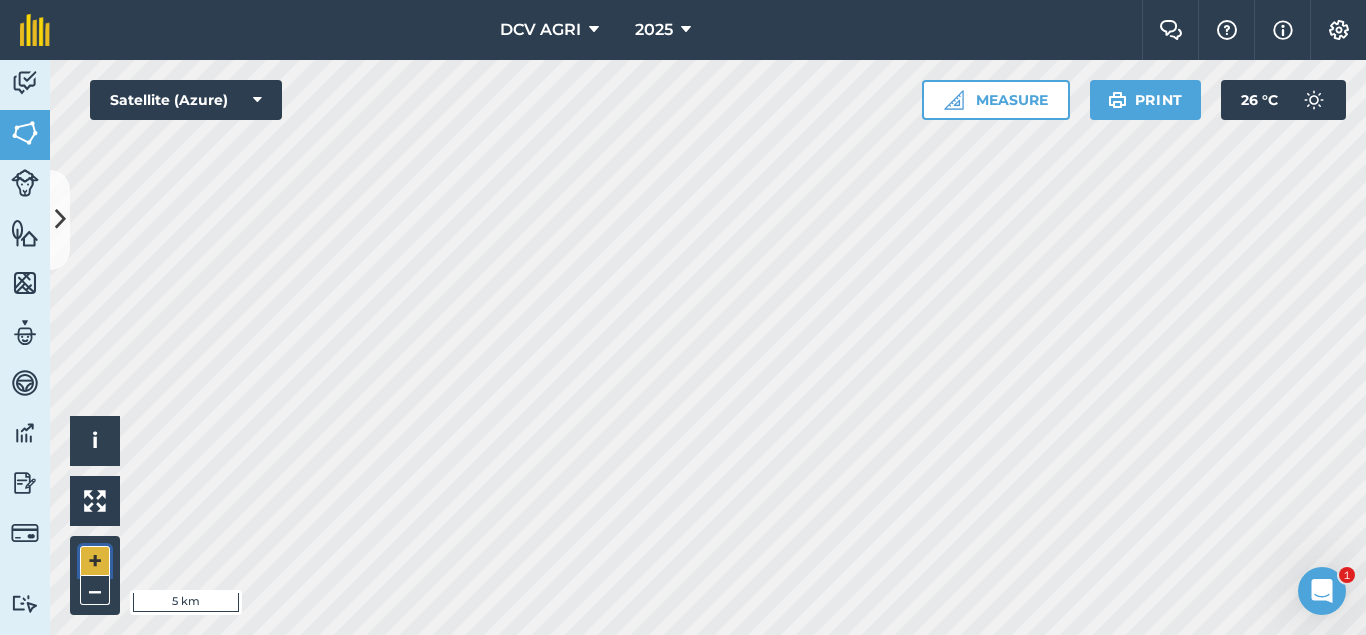 click on "+" at bounding box center (95, 561) 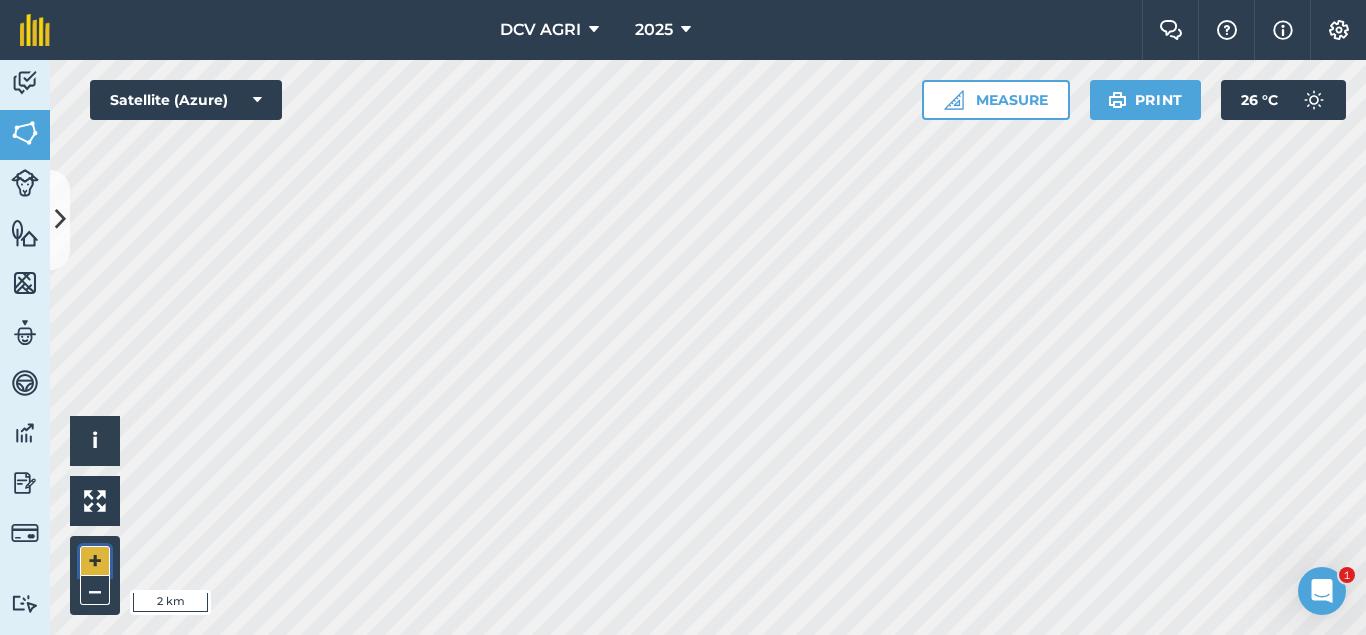 click on "+" at bounding box center (95, 561) 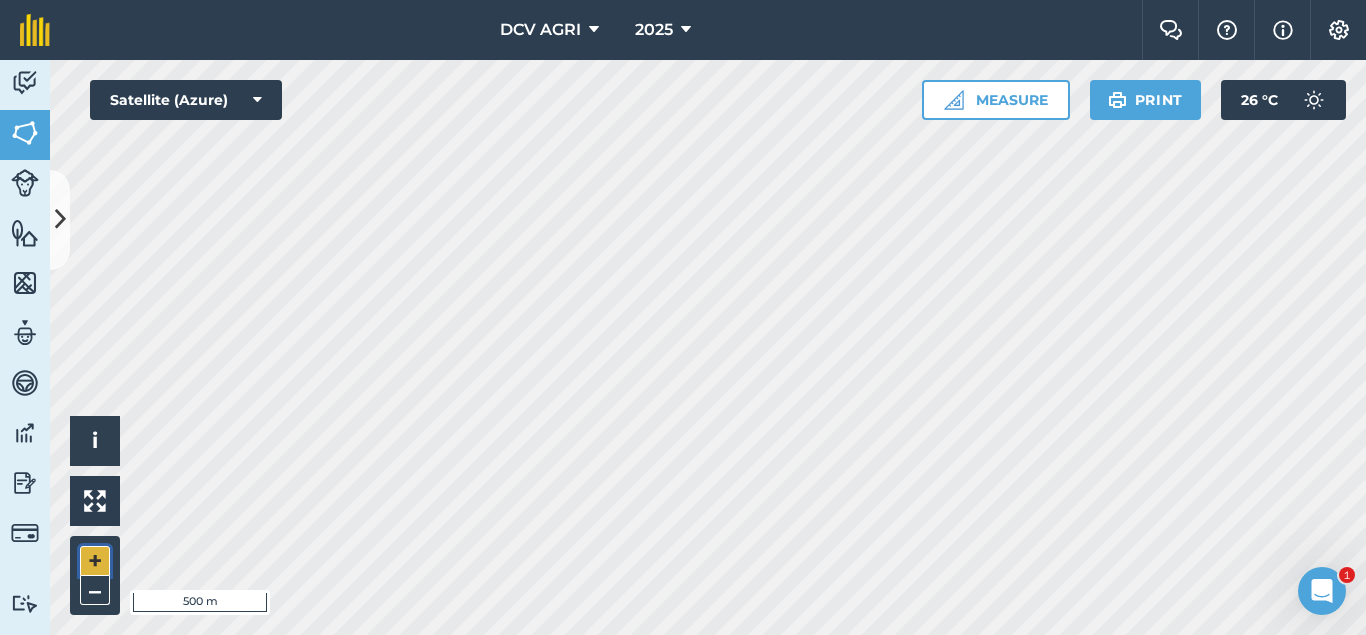 click on "+" at bounding box center (95, 561) 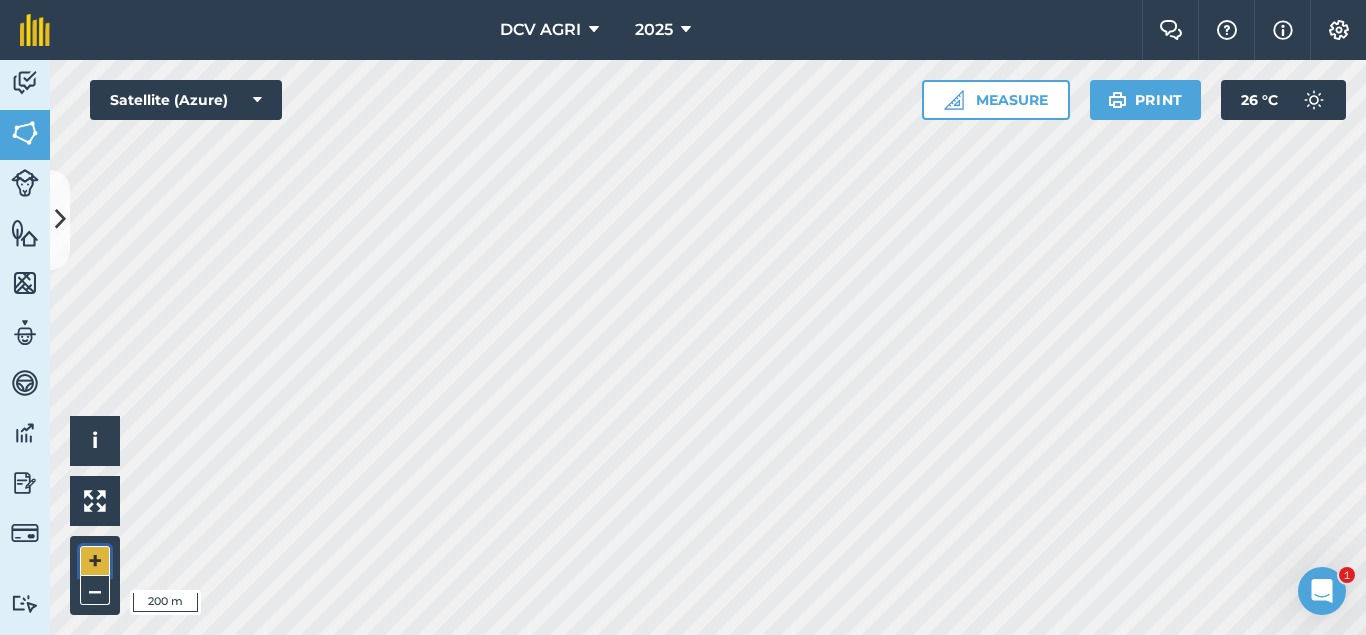 click on "+" at bounding box center [95, 561] 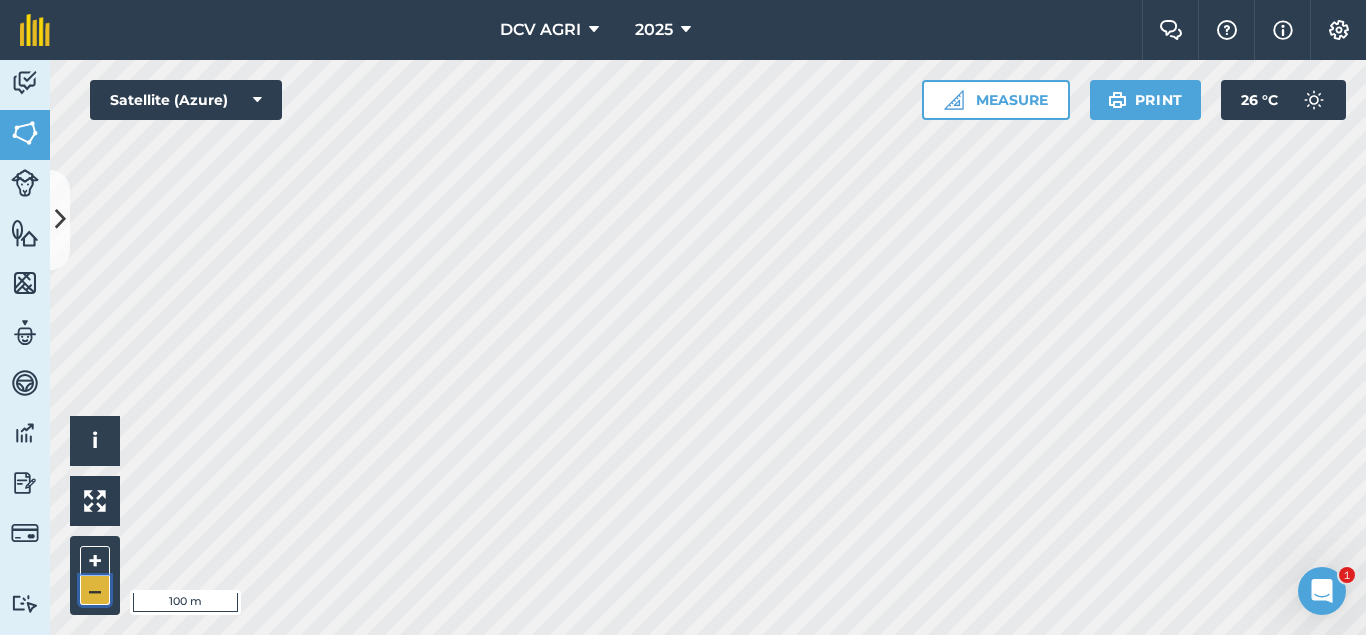 click on "–" at bounding box center [95, 590] 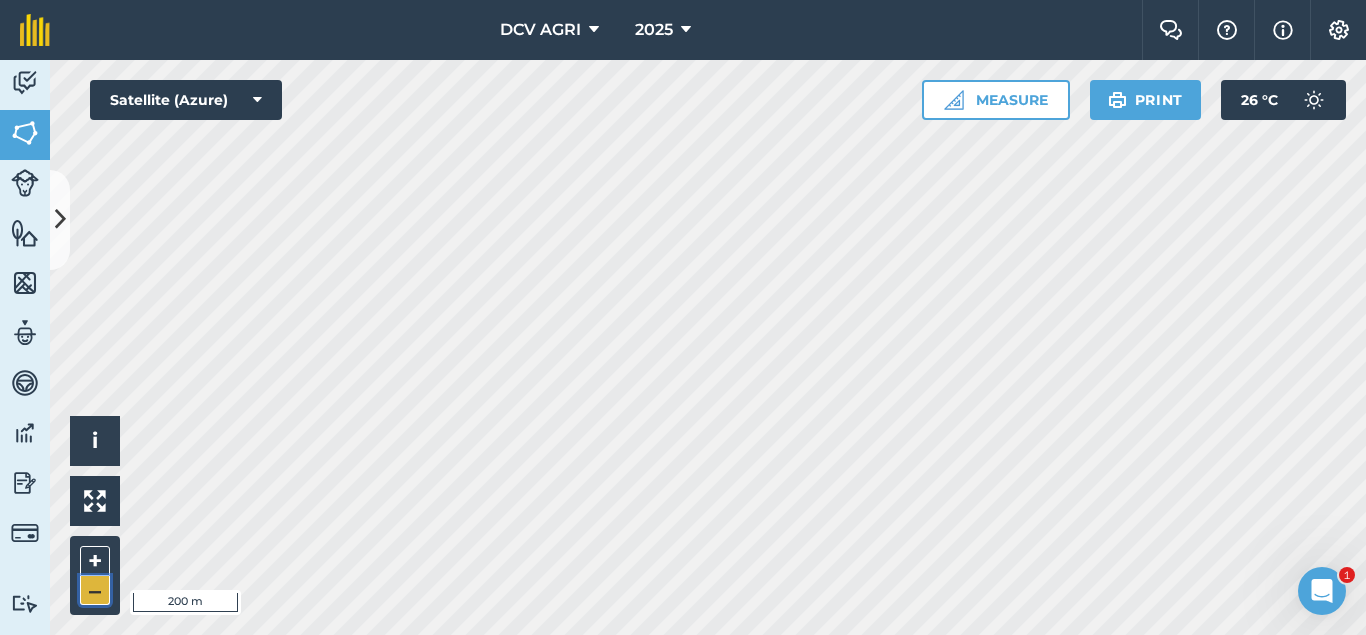 click on "–" at bounding box center [95, 590] 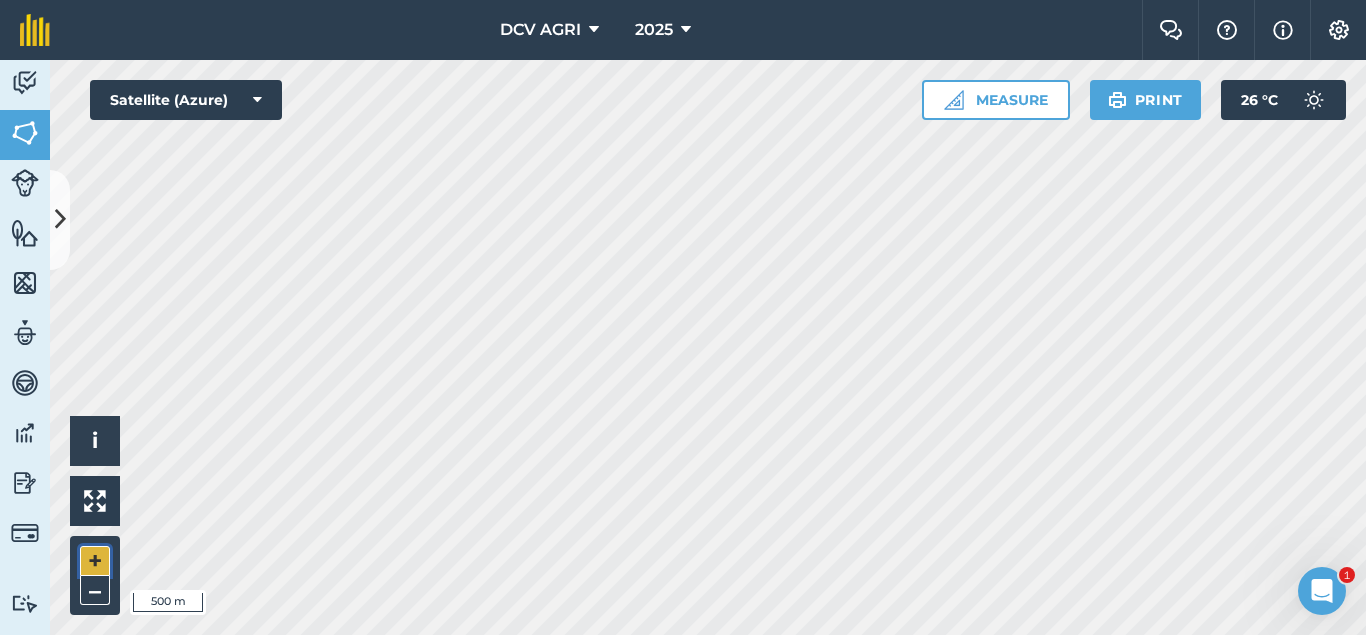 click on "+" at bounding box center (95, 561) 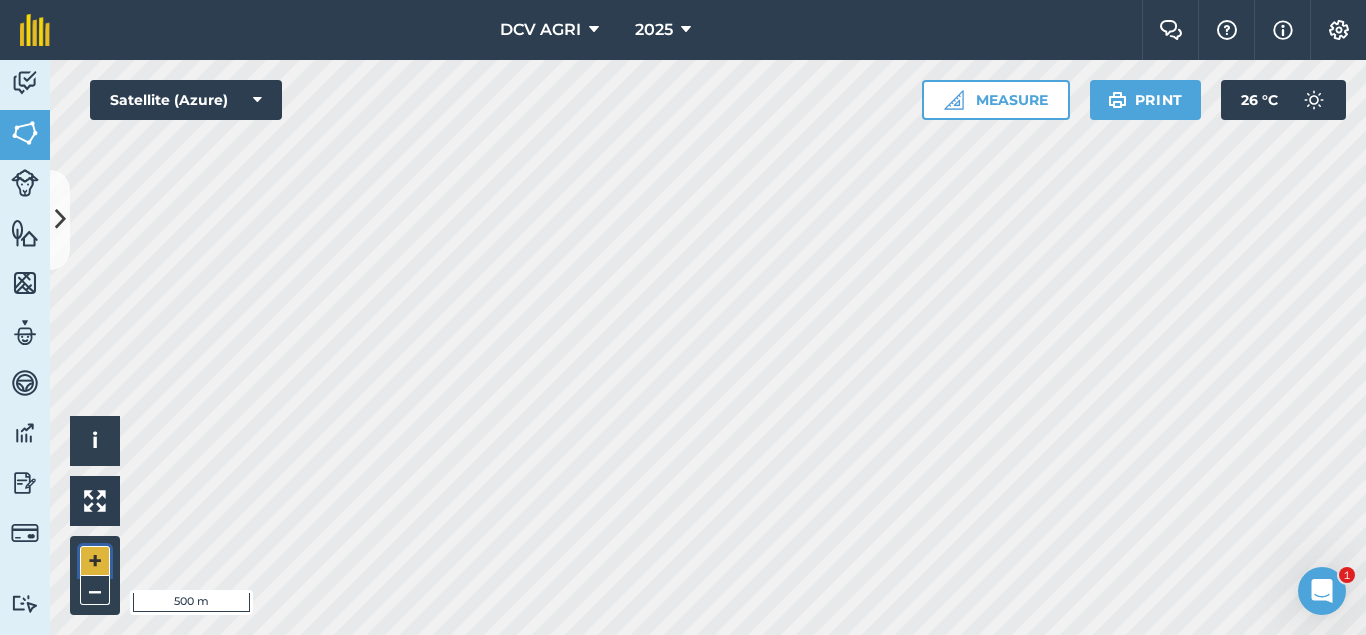 click on "+" at bounding box center (95, 561) 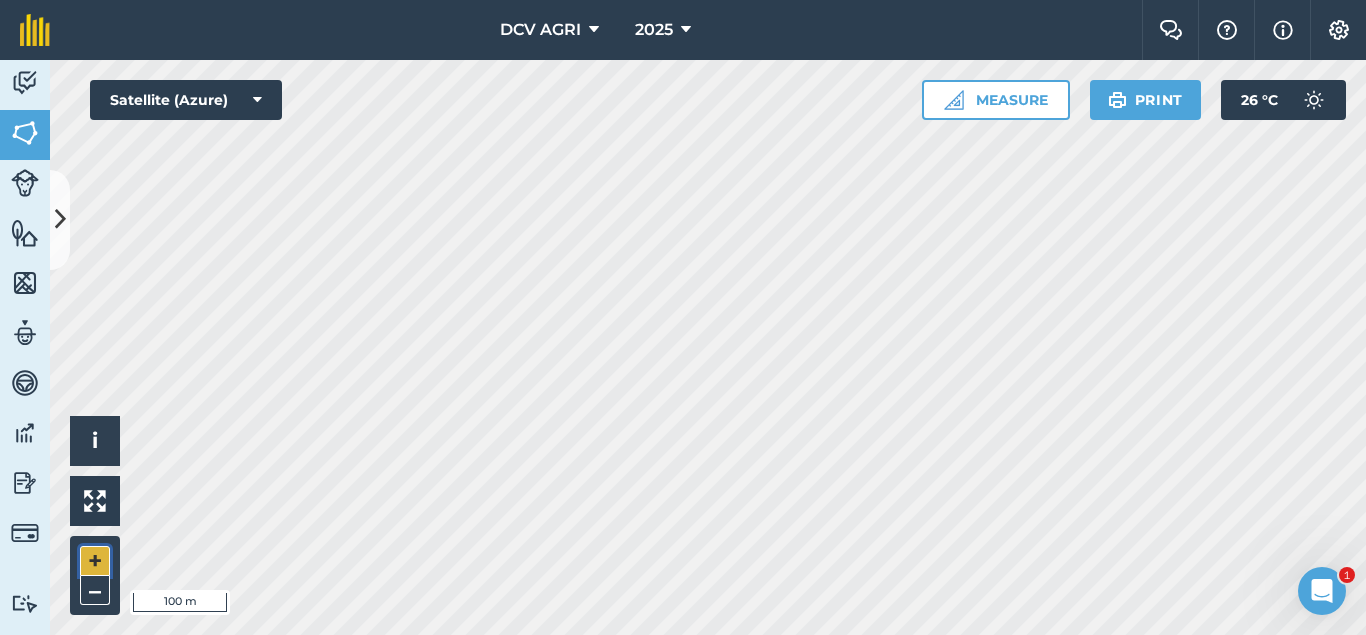 click on "+" at bounding box center [95, 561] 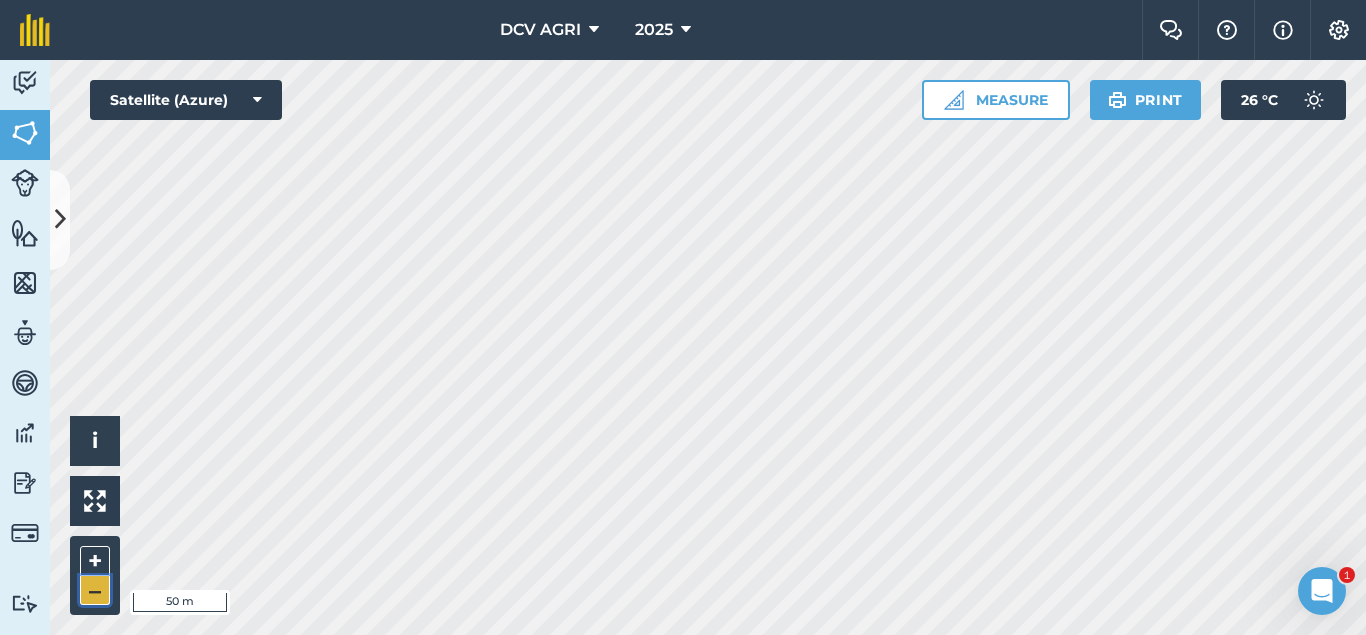 click on "–" at bounding box center [95, 590] 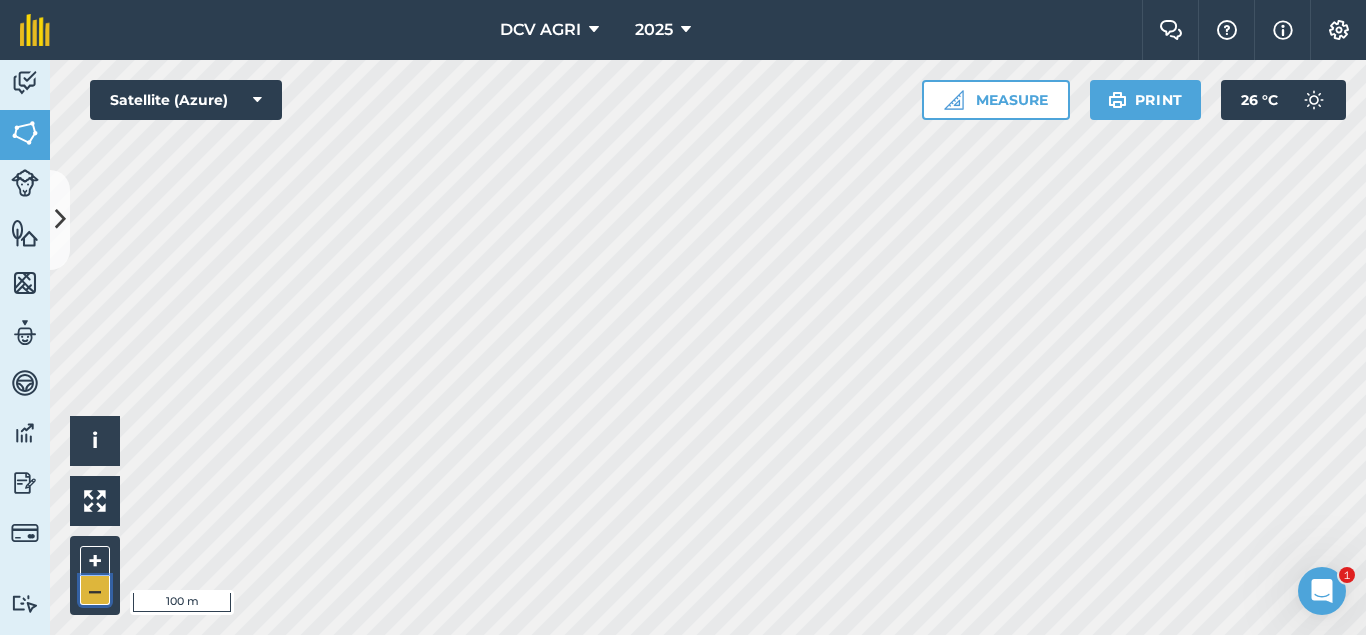 click on "–" at bounding box center (95, 590) 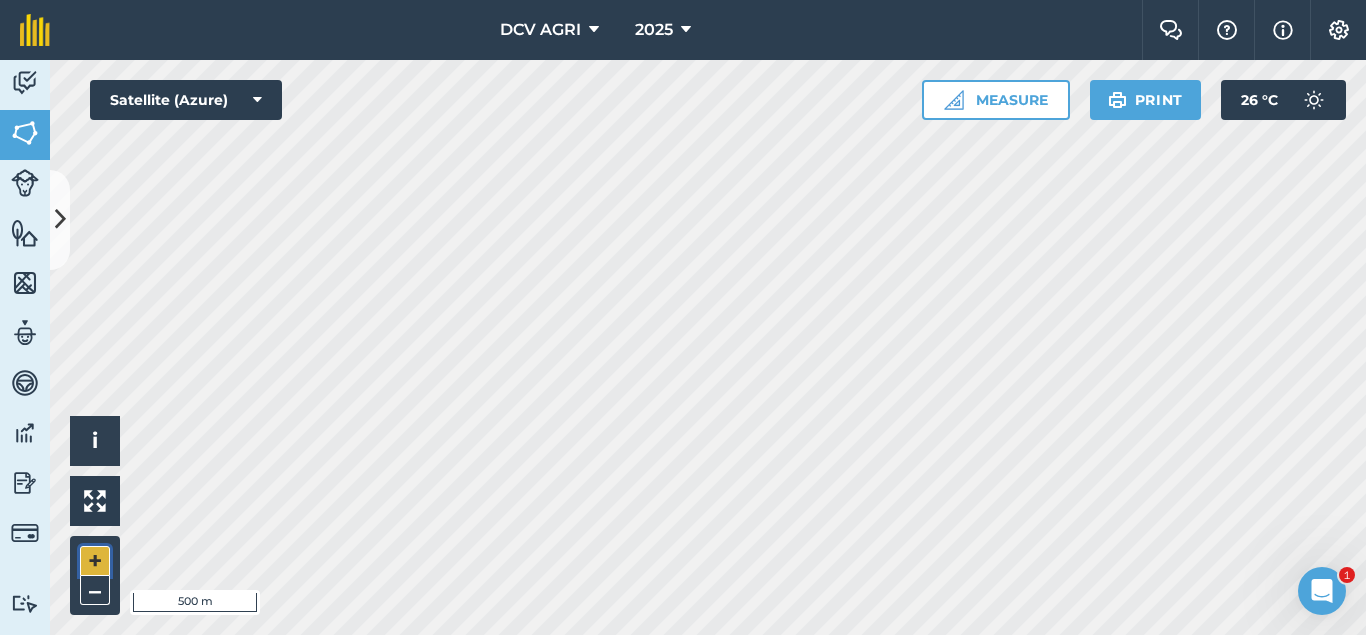 click on "+" at bounding box center [95, 561] 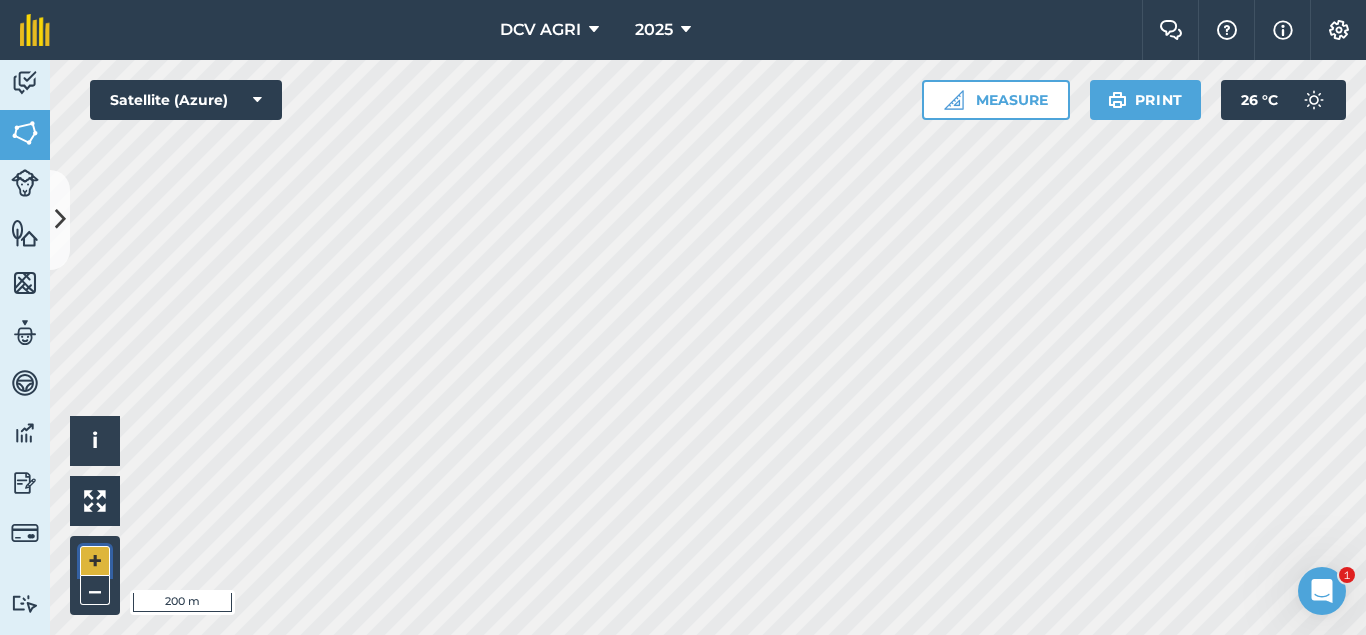click on "+" at bounding box center [95, 561] 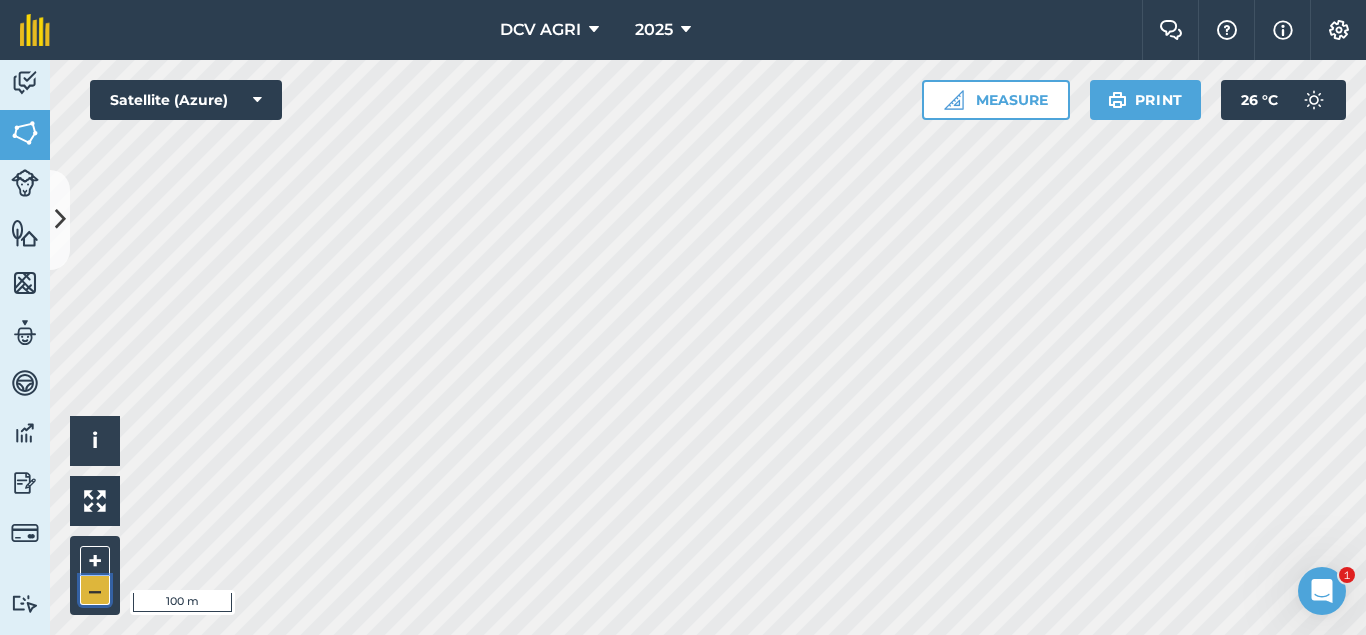 click on "–" at bounding box center [95, 590] 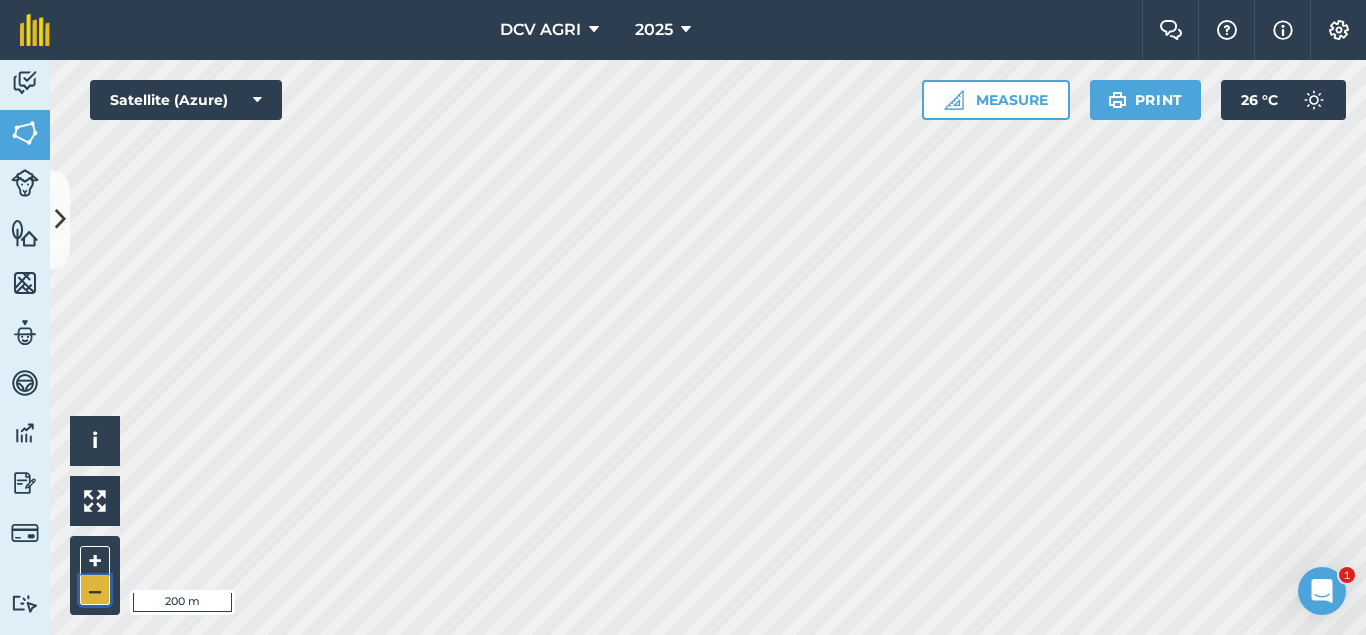 click on "–" at bounding box center [95, 590] 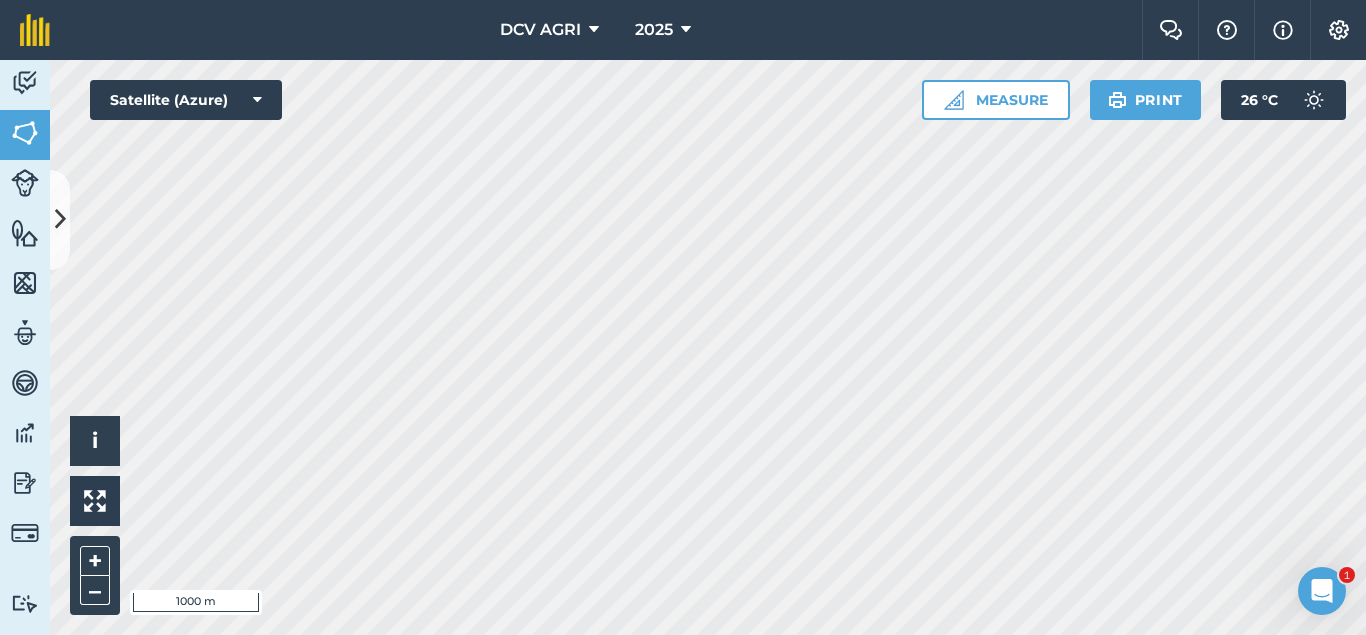 click on "DCV AGRI 2025 Farm Chat Help Info Settings DCV AGRI  -  2025 Reproduced with the permission of  Microsoft Printed on  [DATE] Field usages No usage set 011 HILUCTUGAN 012 KANAWAGAN 013 [GEOGRAPHIC_DATA] 014 POBLACION 021 ESTRERA 022 SAGKA 023 [GEOGRAPHIC_DATA]-O 024 [GEOGRAPHIC_DATA] 031 [GEOGRAPHIC_DATA] 032 [GEOGRAPHIC_DATA] 033 AGUITING 034 CANUCHI 041 MATICA-A 042 KADAUHAN 051 CAGBUHANGIN 052 CATAYUM 061 BAILAN 062 [GEOGRAPHIC_DATA][PERSON_NAME] 063 TIPIK 064 CATMON 065 SABANG BA-O 066 [PERSON_NAME] 070 [PERSON_NAME] 071 COLISAO 081 DONGHOL 083 SUMANGA 084 PATAG 090 IPIL BILLET - FEB BILLET - JAN CAPAHI CUTBACKED END OF CONTRACT H0- POOR STAND H0-FOR LOADING H0-HARVEST COMPLETED H0-HARVESTED PARTIAL H0-PLOW OUT H0-PLOWED H1-JAN H10-OCT H11-NOV H12-DEC H2-FEB H3-MAR H4-APR H5-MAY H6-JUN H7-[DATE] H8-AUG H9-SEPT H9-SEPT MANUAL - FEB MANUAL - JAN NO FLY ZONE NOT ACCESSIBLE Other Other PLANT CANE PROJECTED NURSERY R1 R10 R2 R3 R4 R5 R6 SUGARCANE TPH 30 TPH 40 TPH 50 TPH 60 TPH 70 TPH 80 V 01-105 V 02-247 V 03-171 V 07-195 V 07-66 V 08-57 V 1683 / 07-66 V 2002-0359 V 2003-1895 V 84-524" at bounding box center [683, 317] 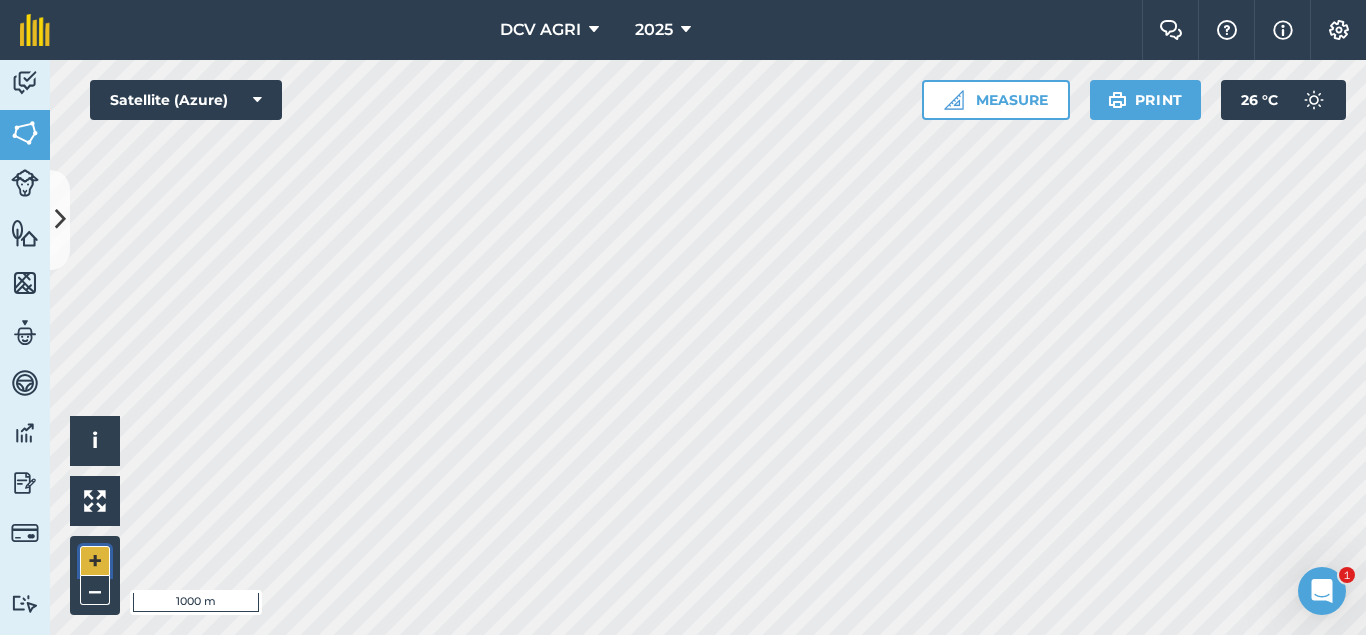 click on "+" at bounding box center [95, 561] 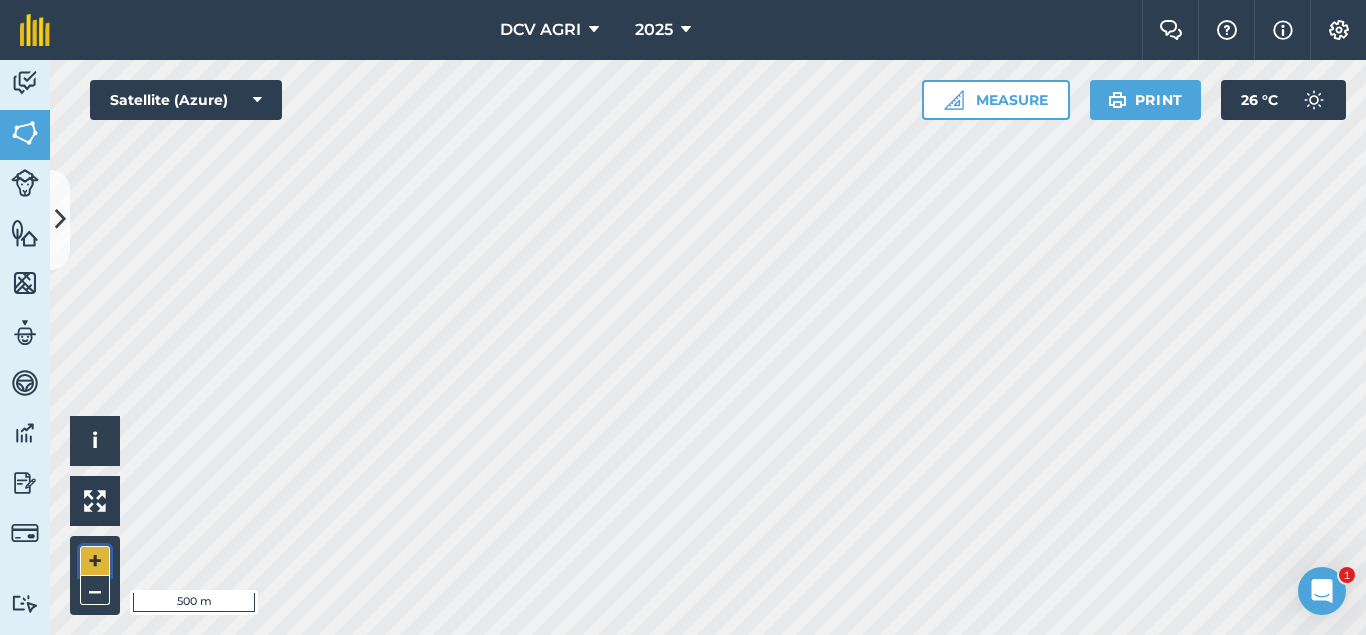 click on "+" at bounding box center [95, 561] 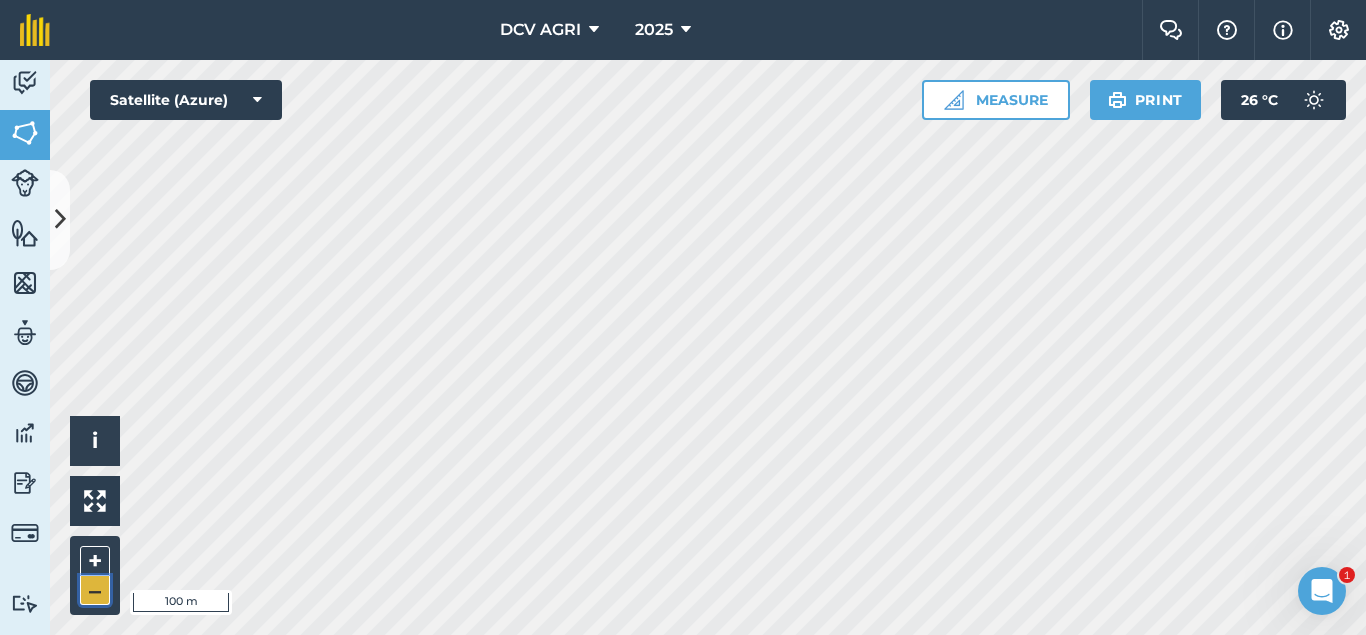click on "–" at bounding box center [95, 590] 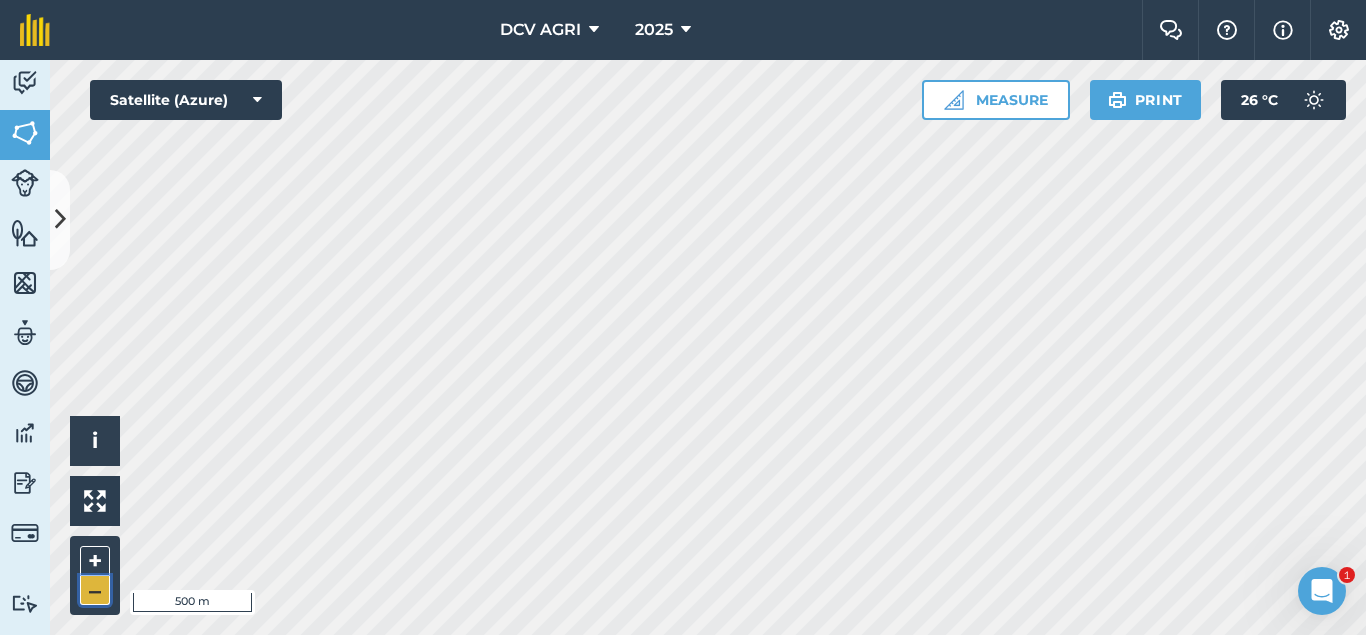 click on "–" at bounding box center (95, 590) 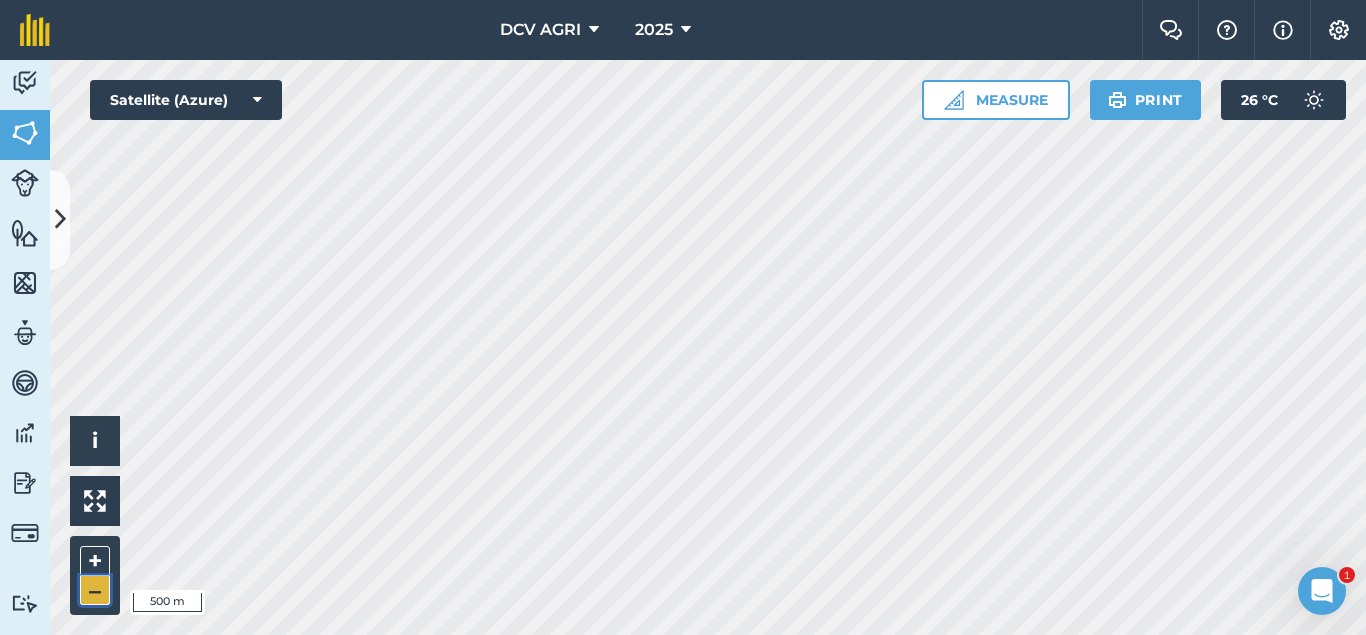 click on "–" at bounding box center (95, 590) 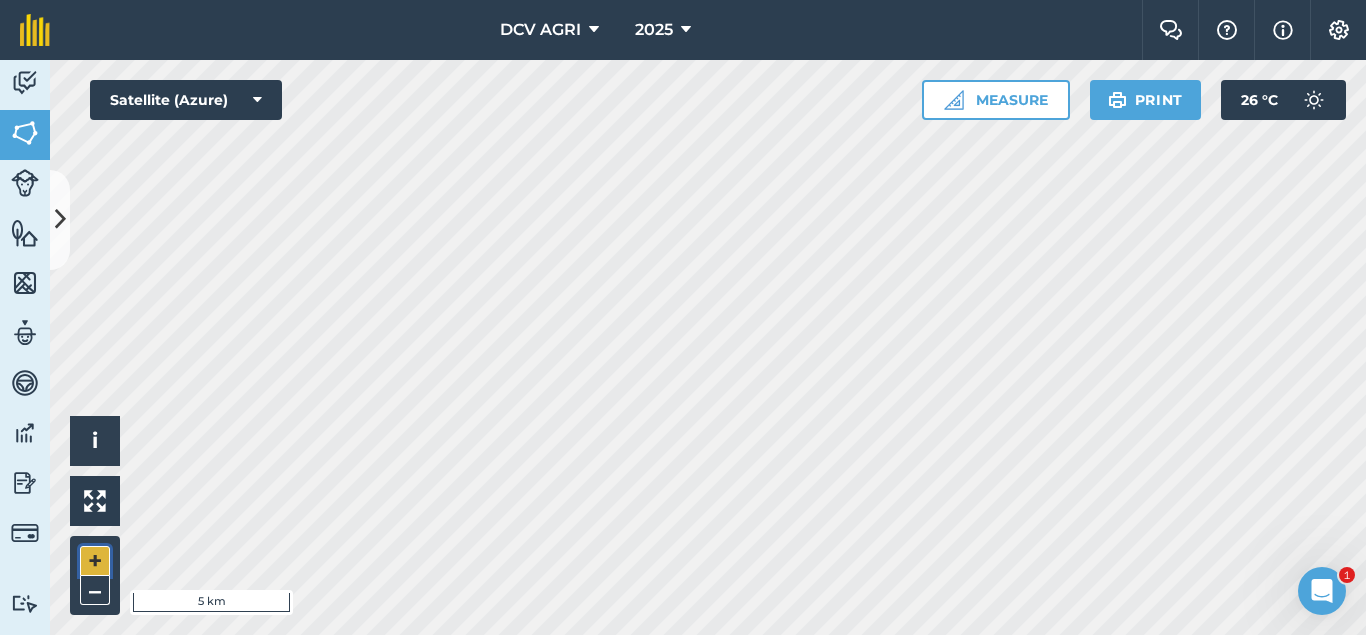 click on "+" at bounding box center (95, 561) 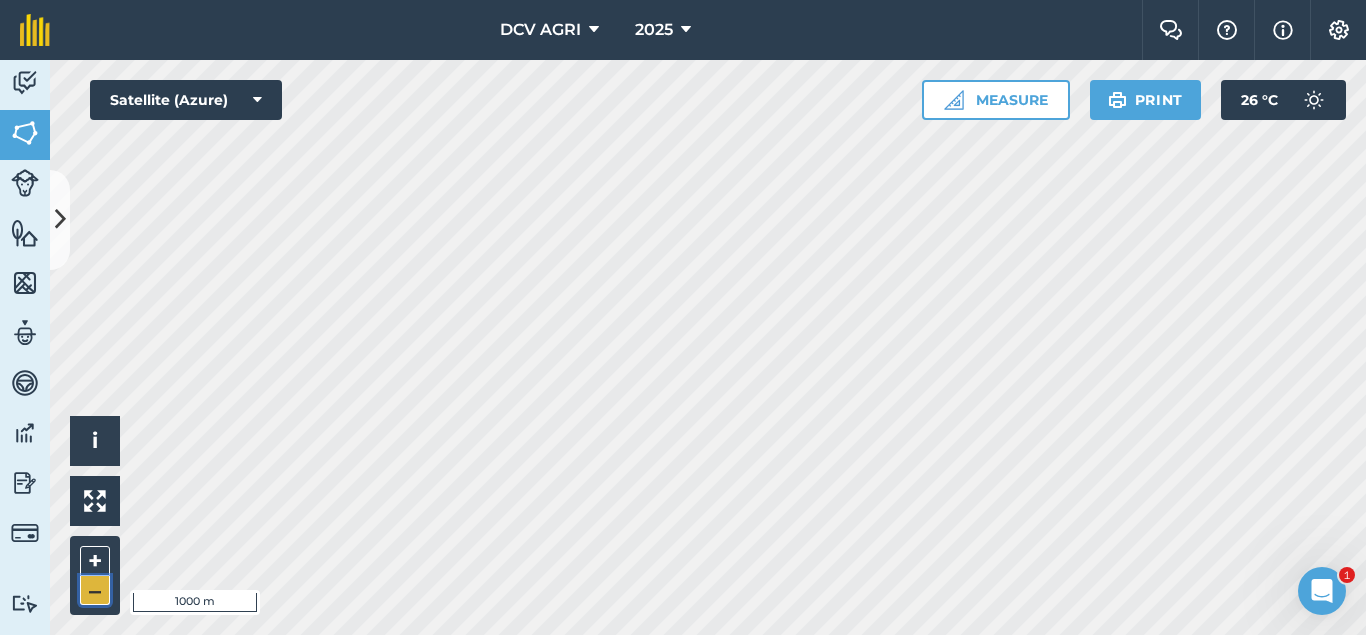 click on "–" at bounding box center (95, 590) 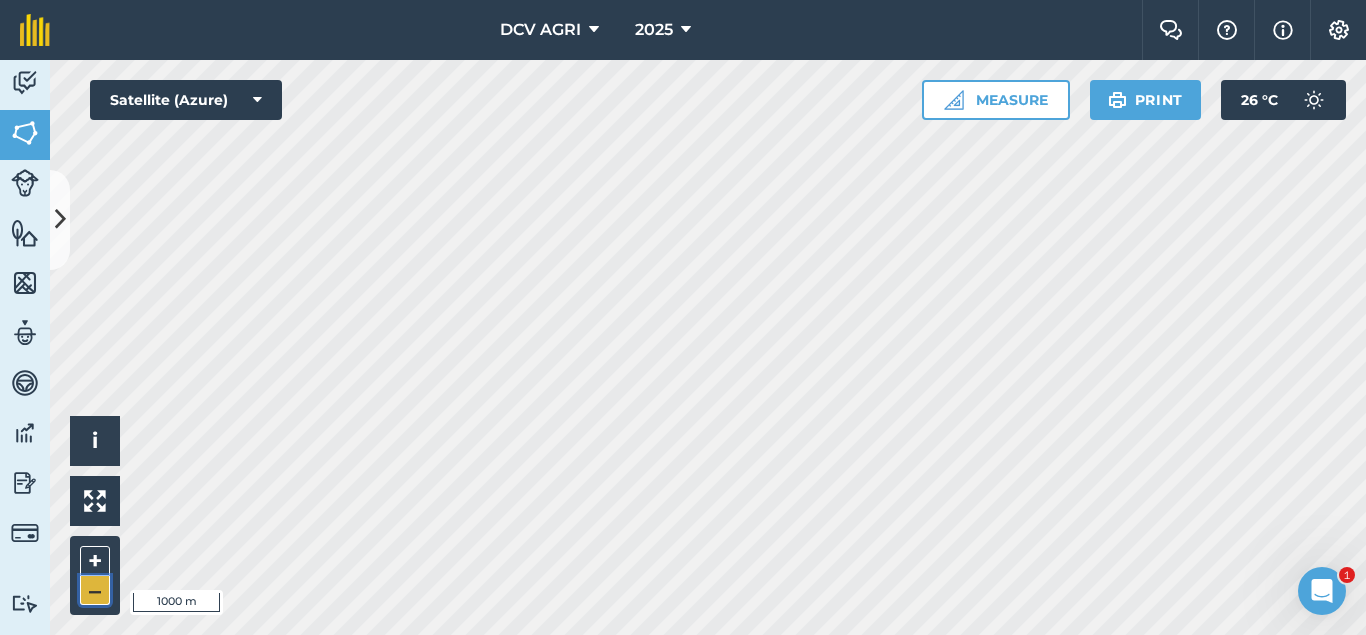 click on "–" at bounding box center (95, 590) 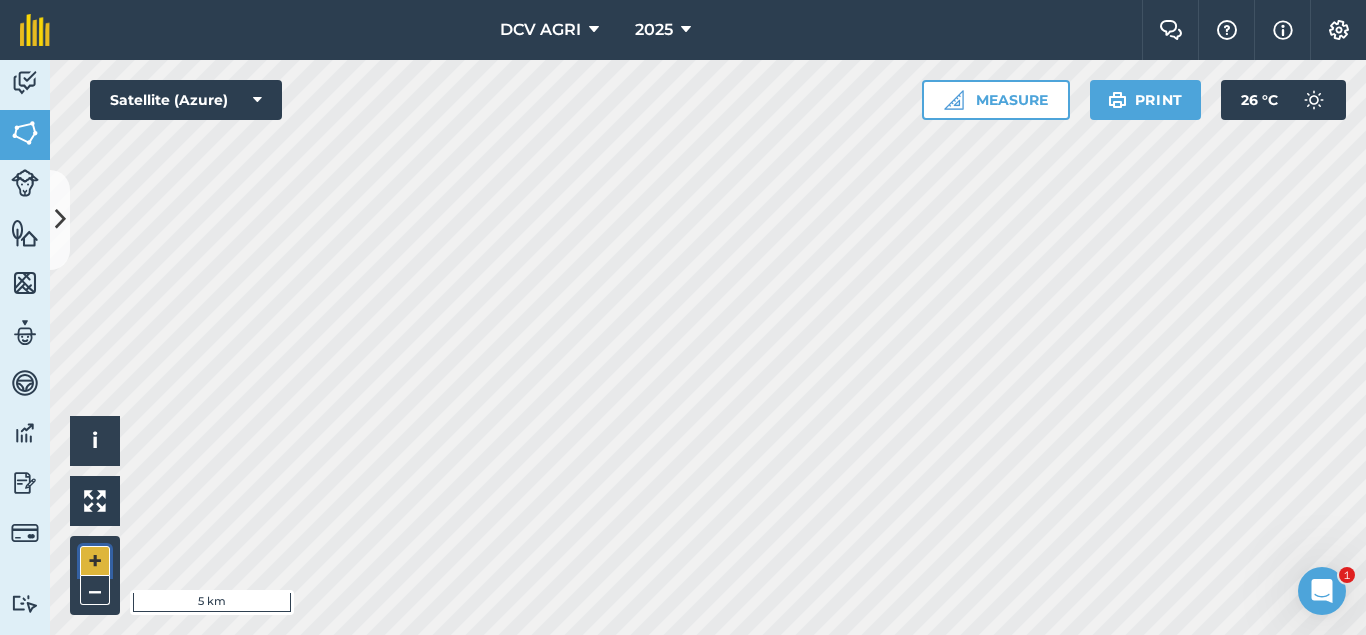 click on "+" at bounding box center (95, 561) 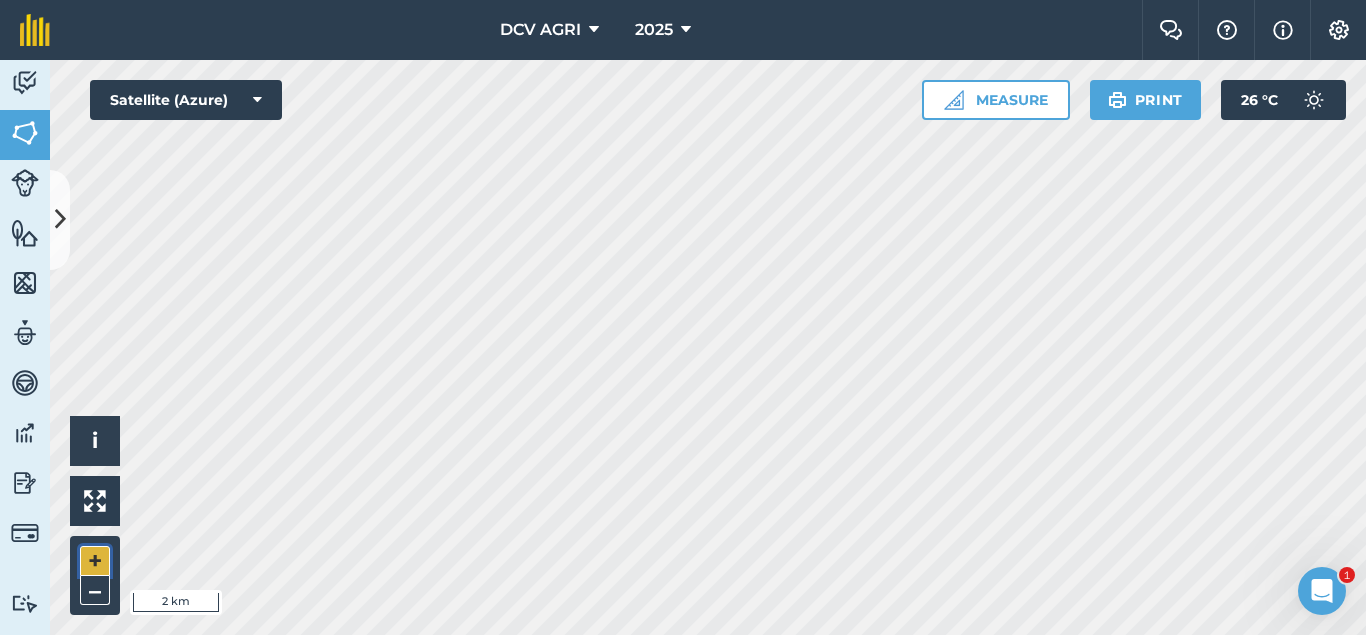 click on "+" at bounding box center (95, 561) 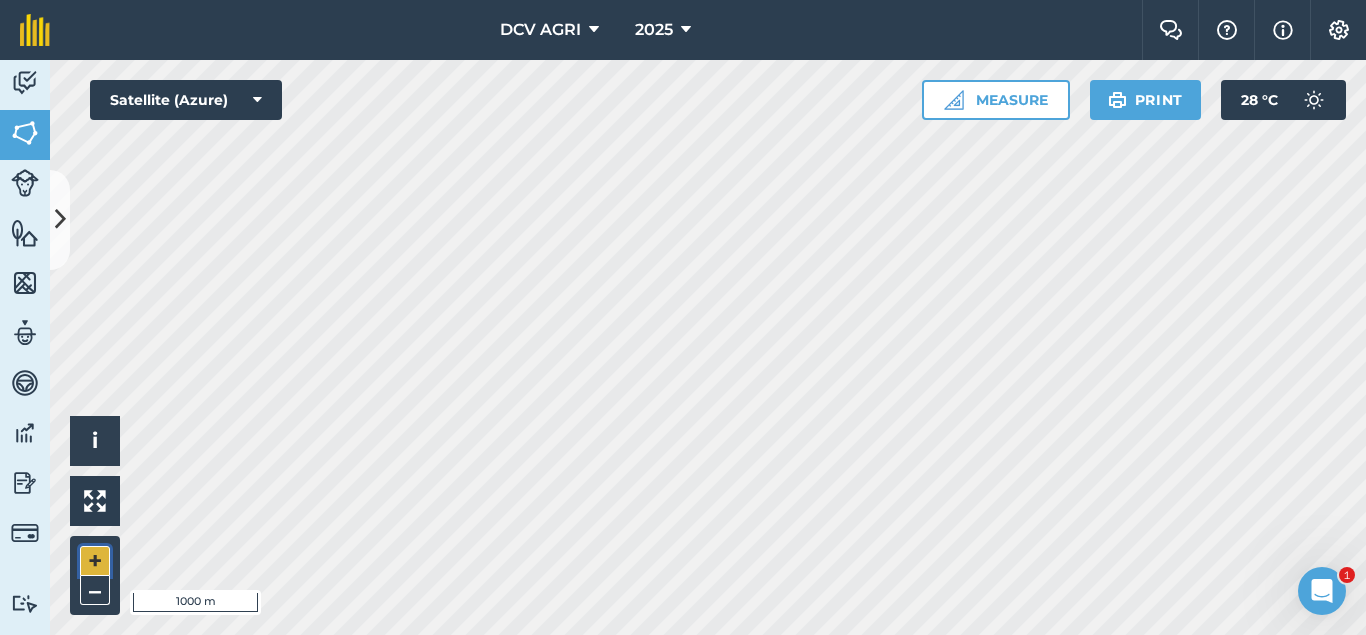 click on "+" at bounding box center (95, 561) 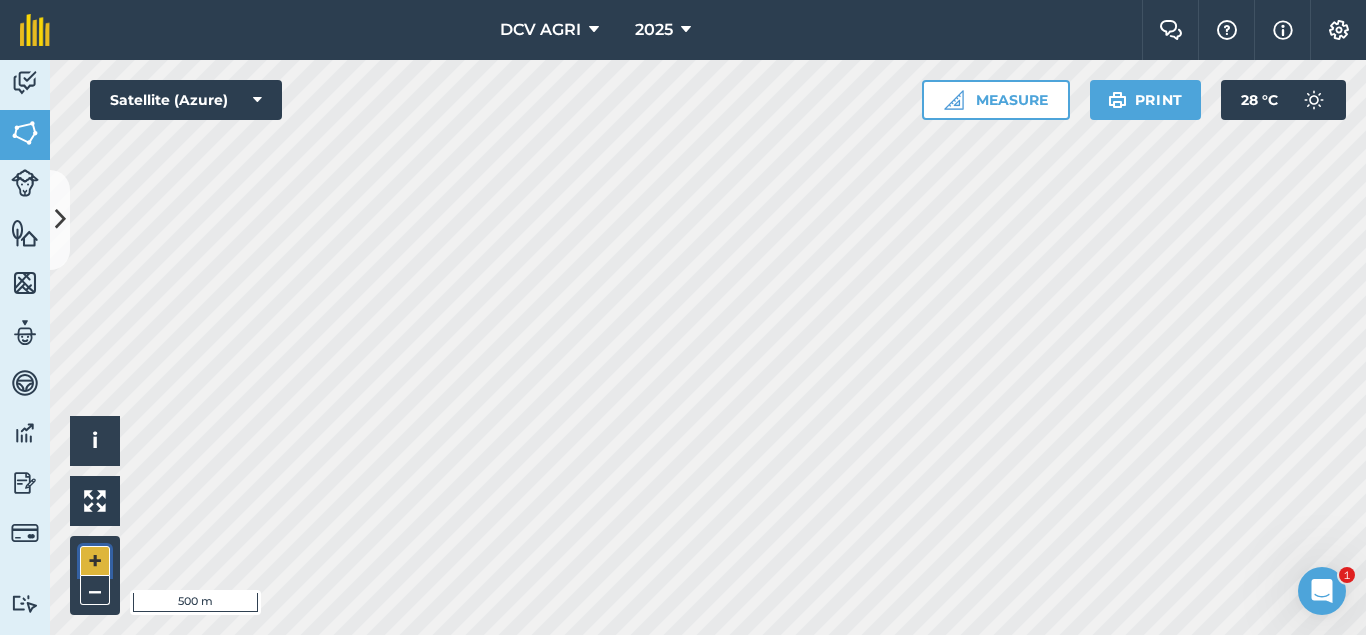 click on "+" at bounding box center (95, 561) 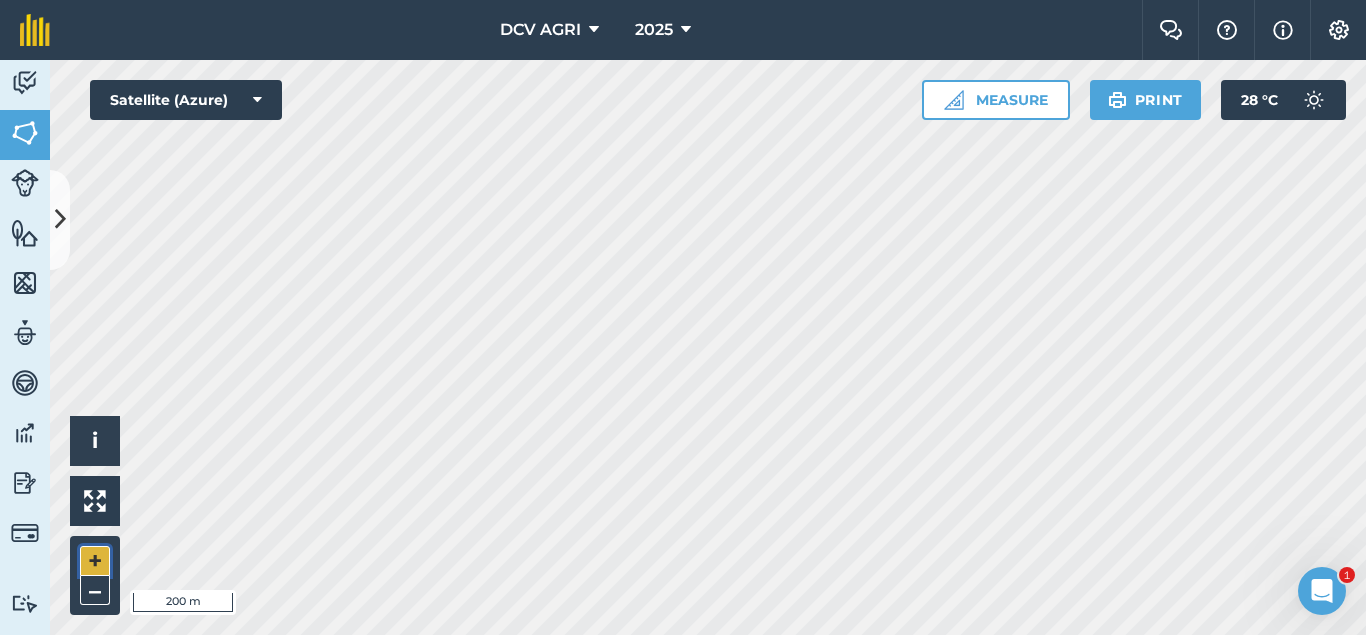 click on "+" at bounding box center (95, 561) 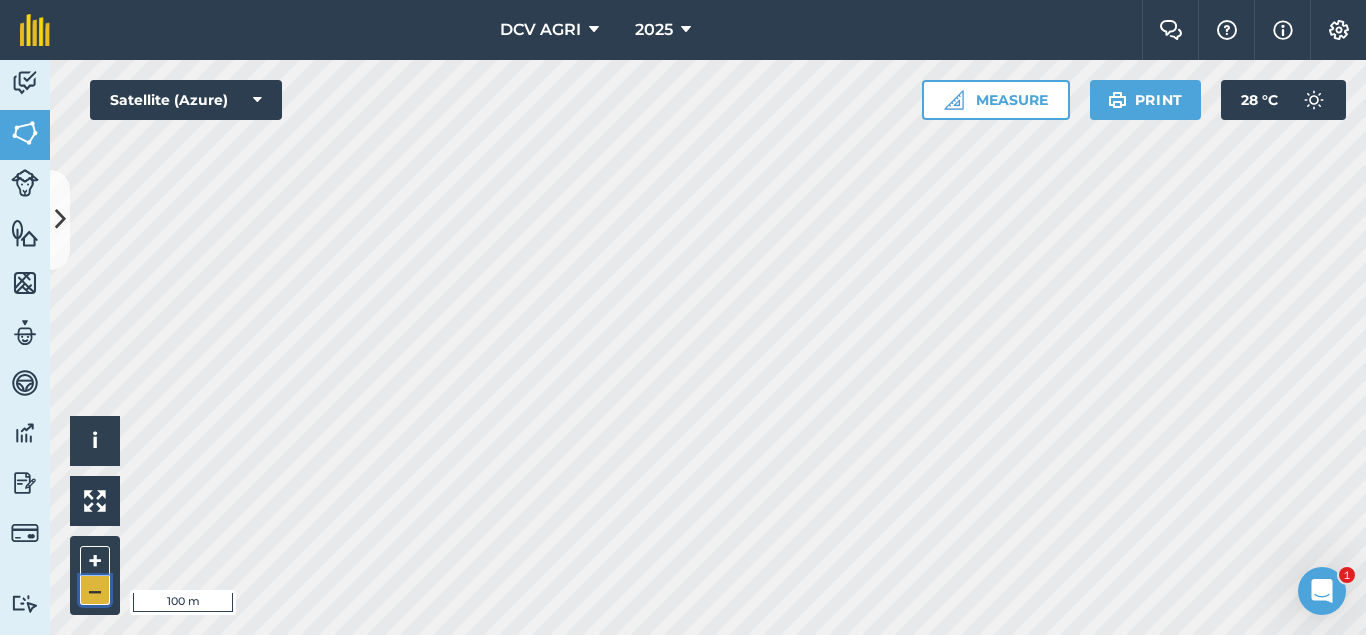 click on "–" at bounding box center [95, 590] 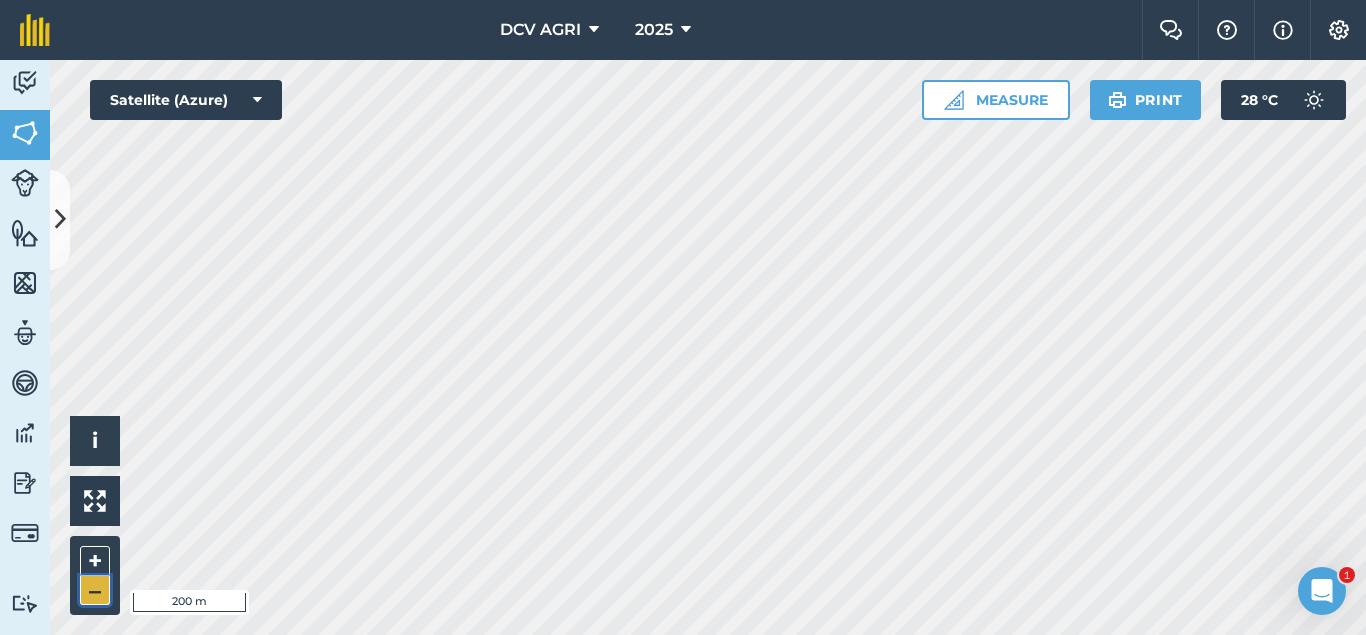 click on "–" at bounding box center [95, 590] 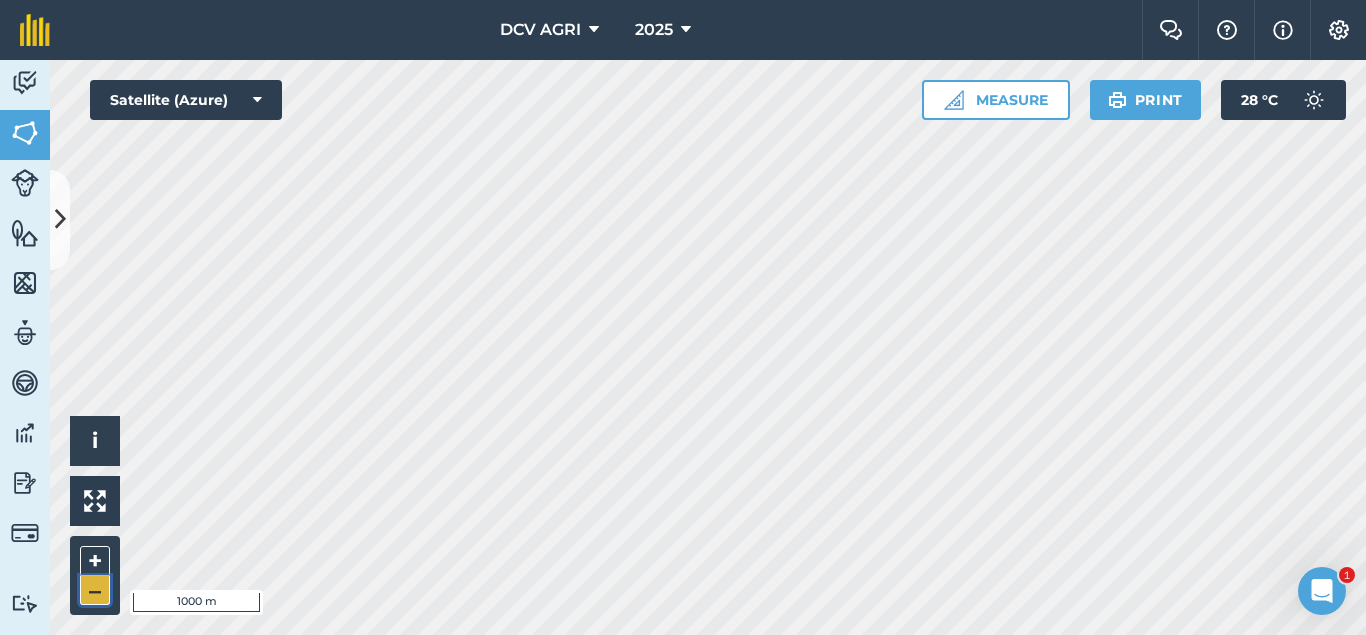 click on "–" at bounding box center (95, 590) 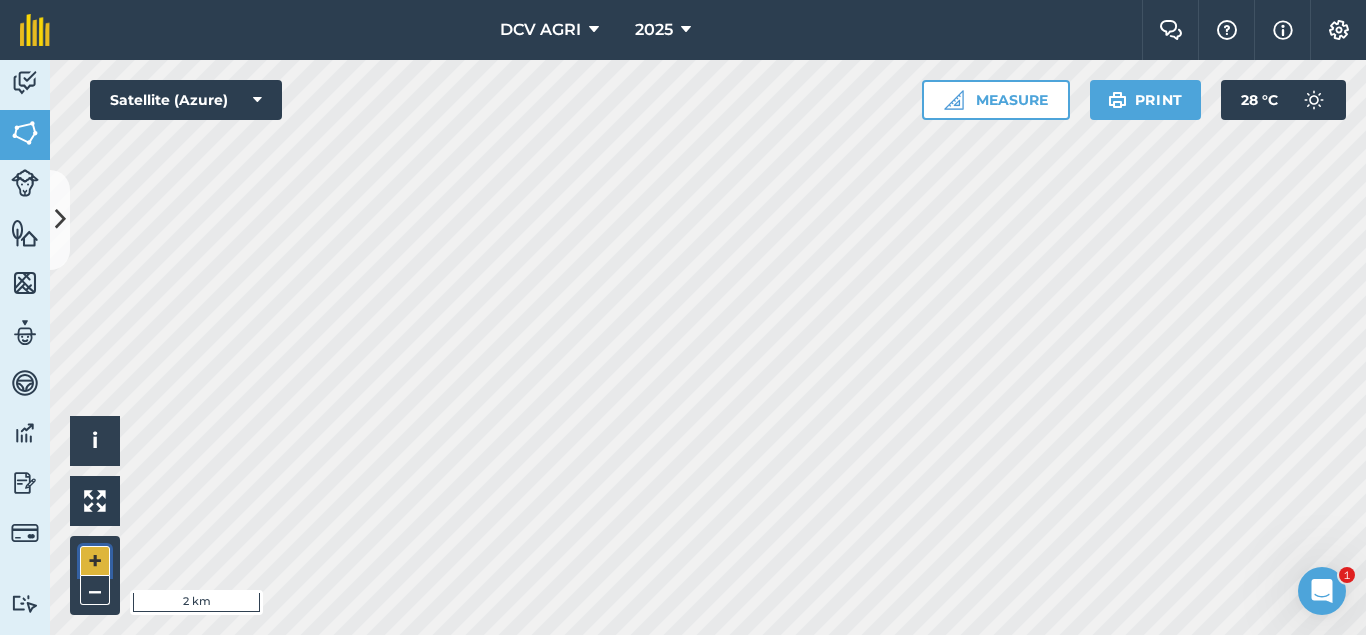 click on "+" at bounding box center (95, 561) 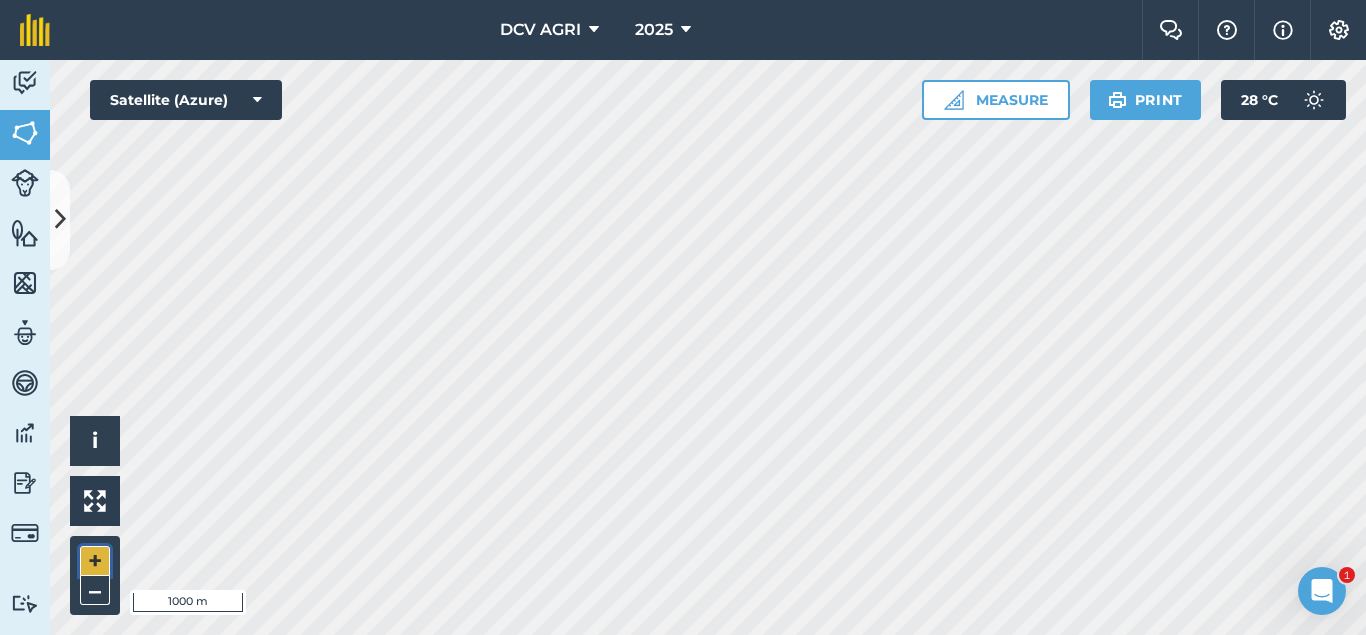 click on "+" at bounding box center [95, 561] 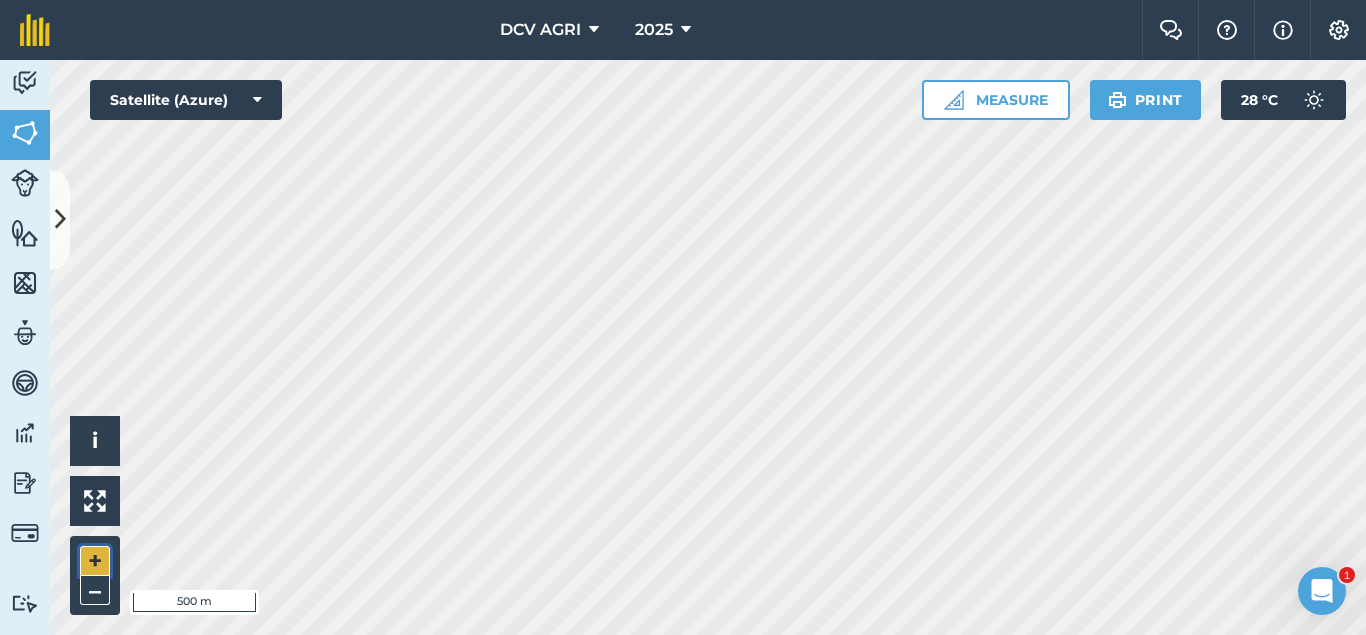 click on "+" at bounding box center [95, 561] 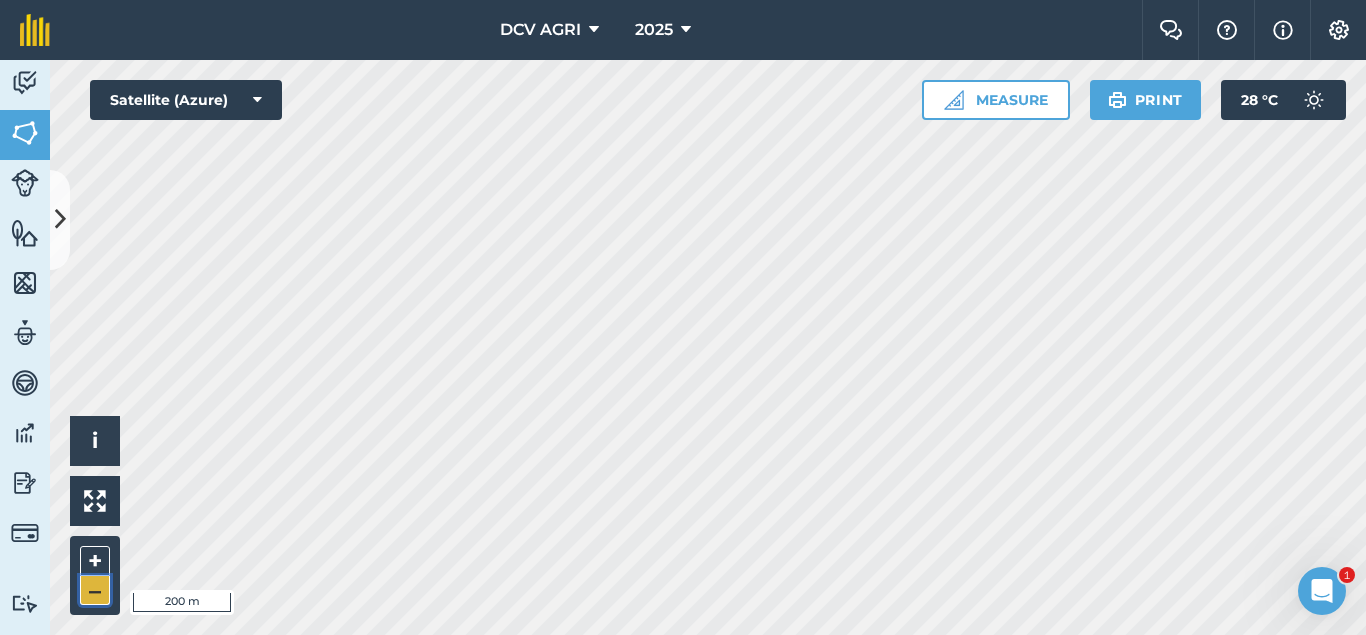 click on "–" at bounding box center (95, 590) 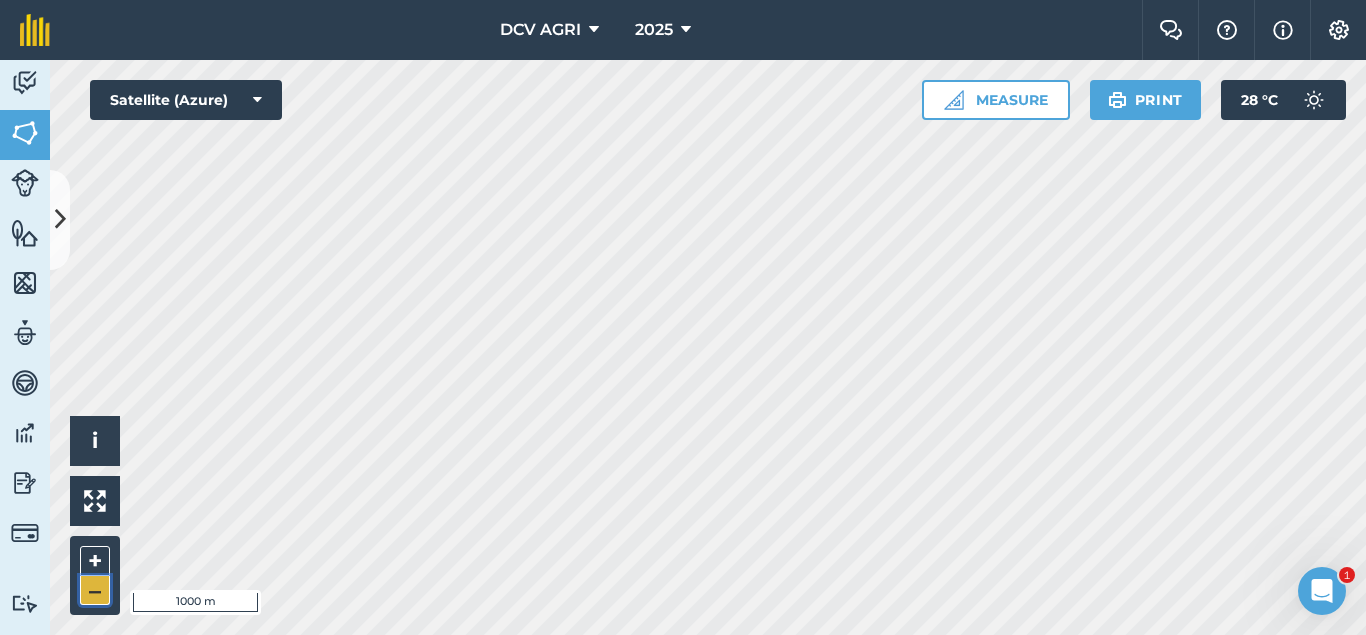 click on "–" at bounding box center [95, 590] 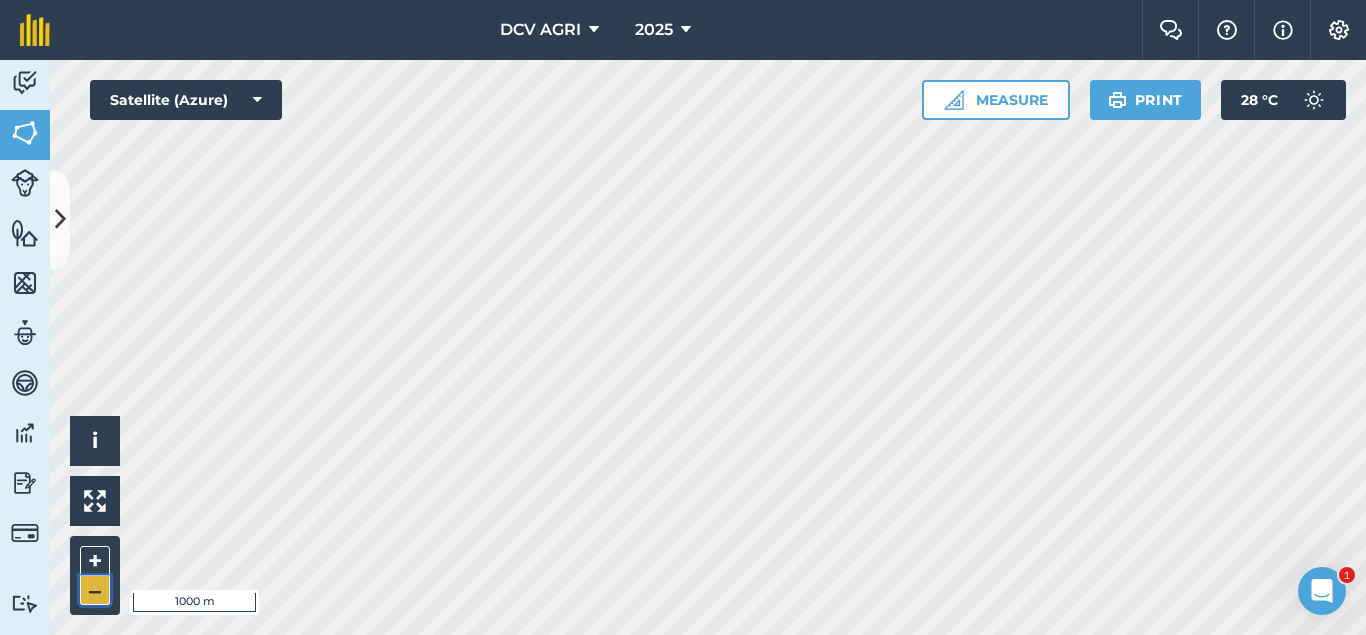 click on "–" at bounding box center (95, 590) 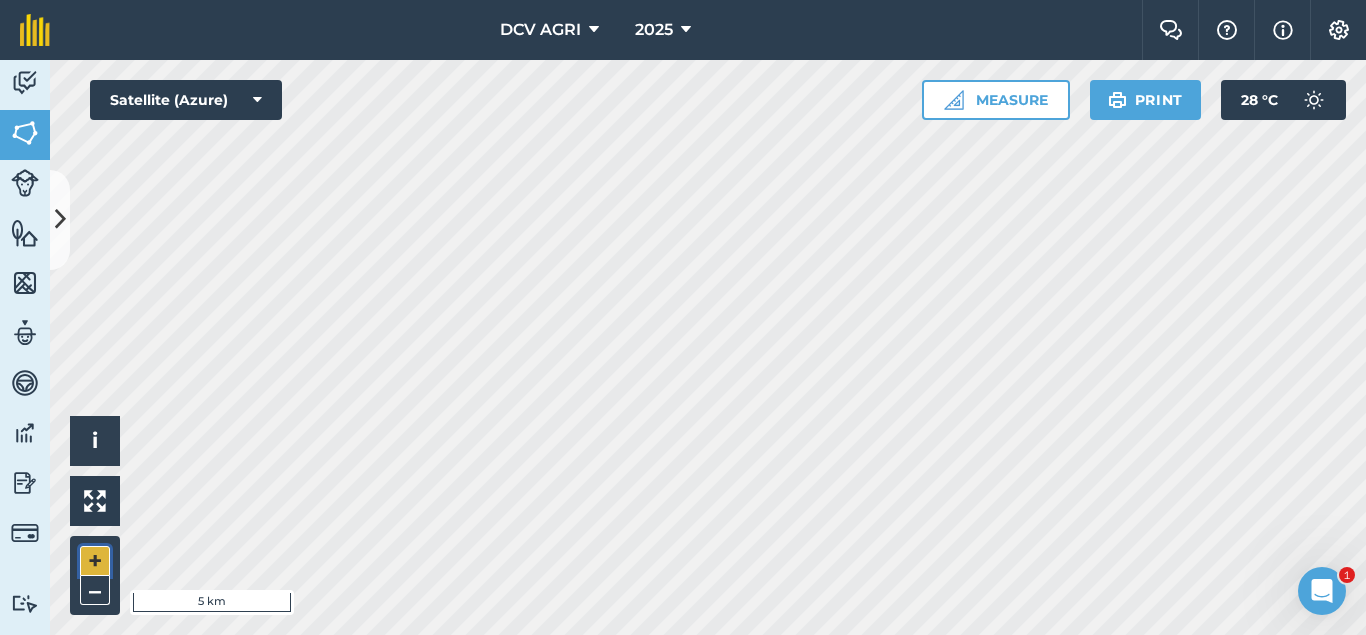 click on "+" at bounding box center (95, 561) 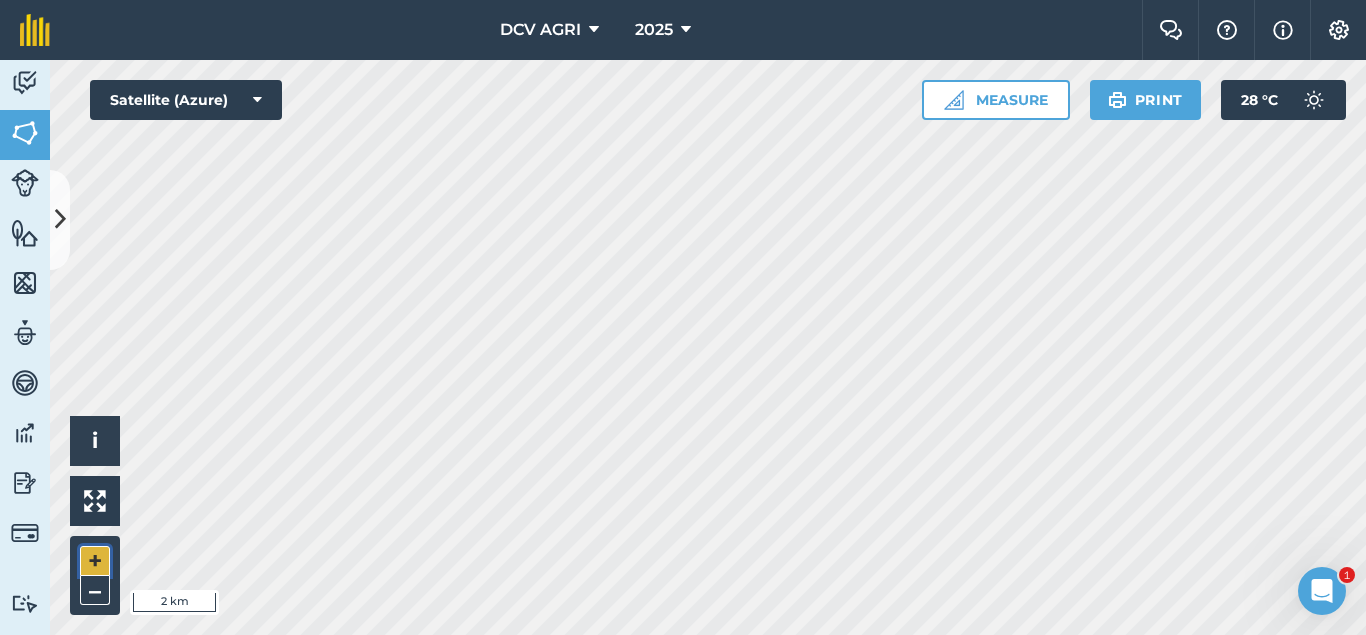 click on "+" at bounding box center (95, 561) 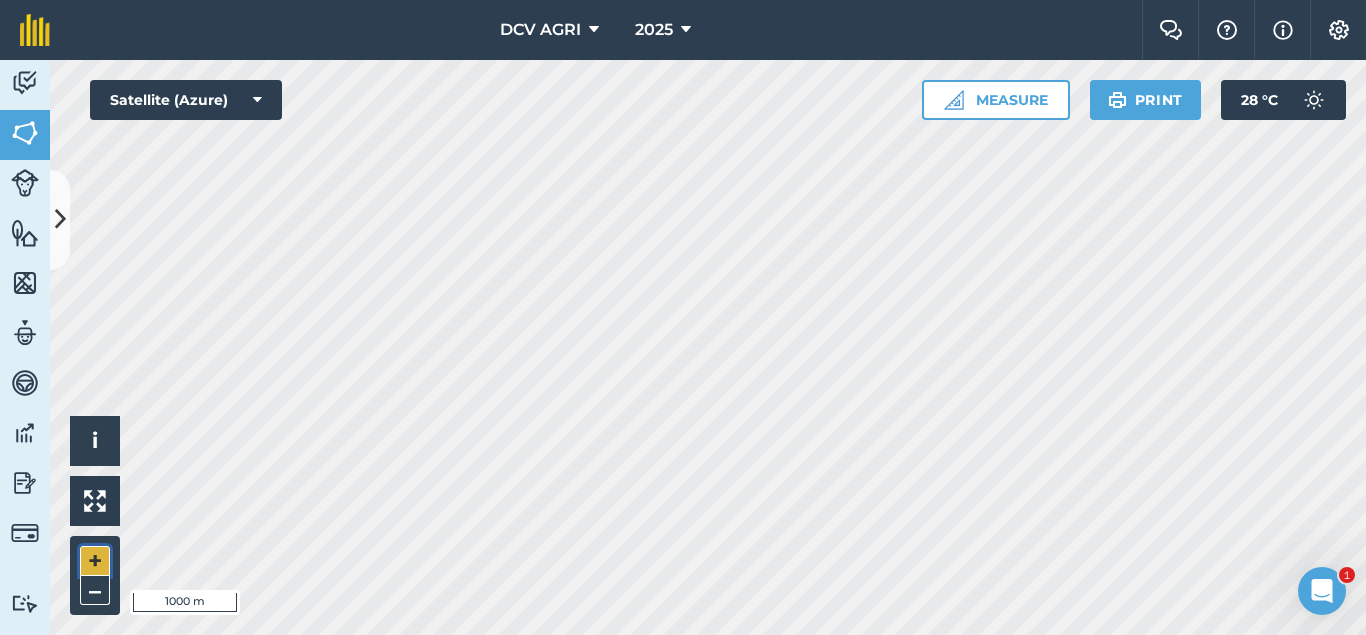 click on "+" at bounding box center (95, 561) 